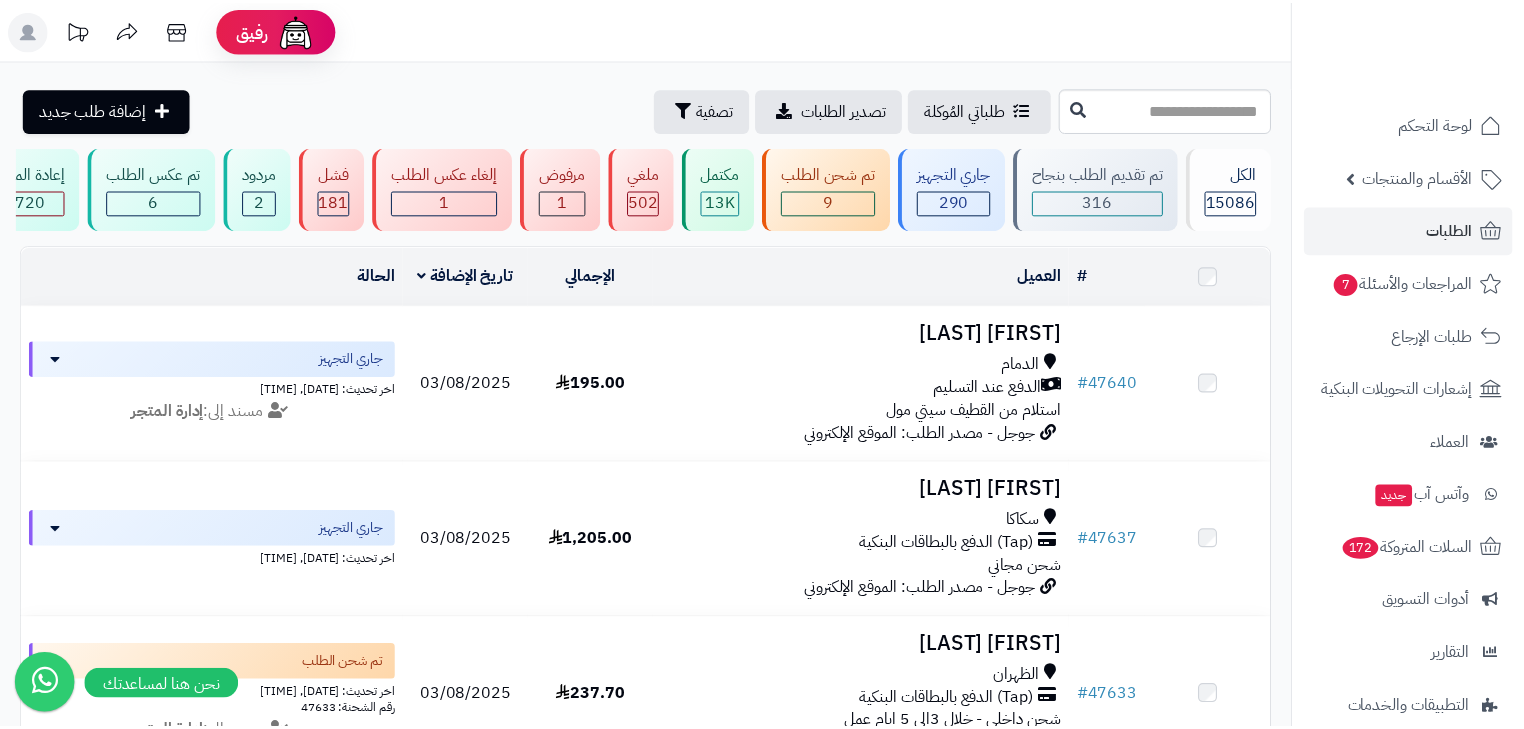 scroll, scrollTop: 0, scrollLeft: 0, axis: both 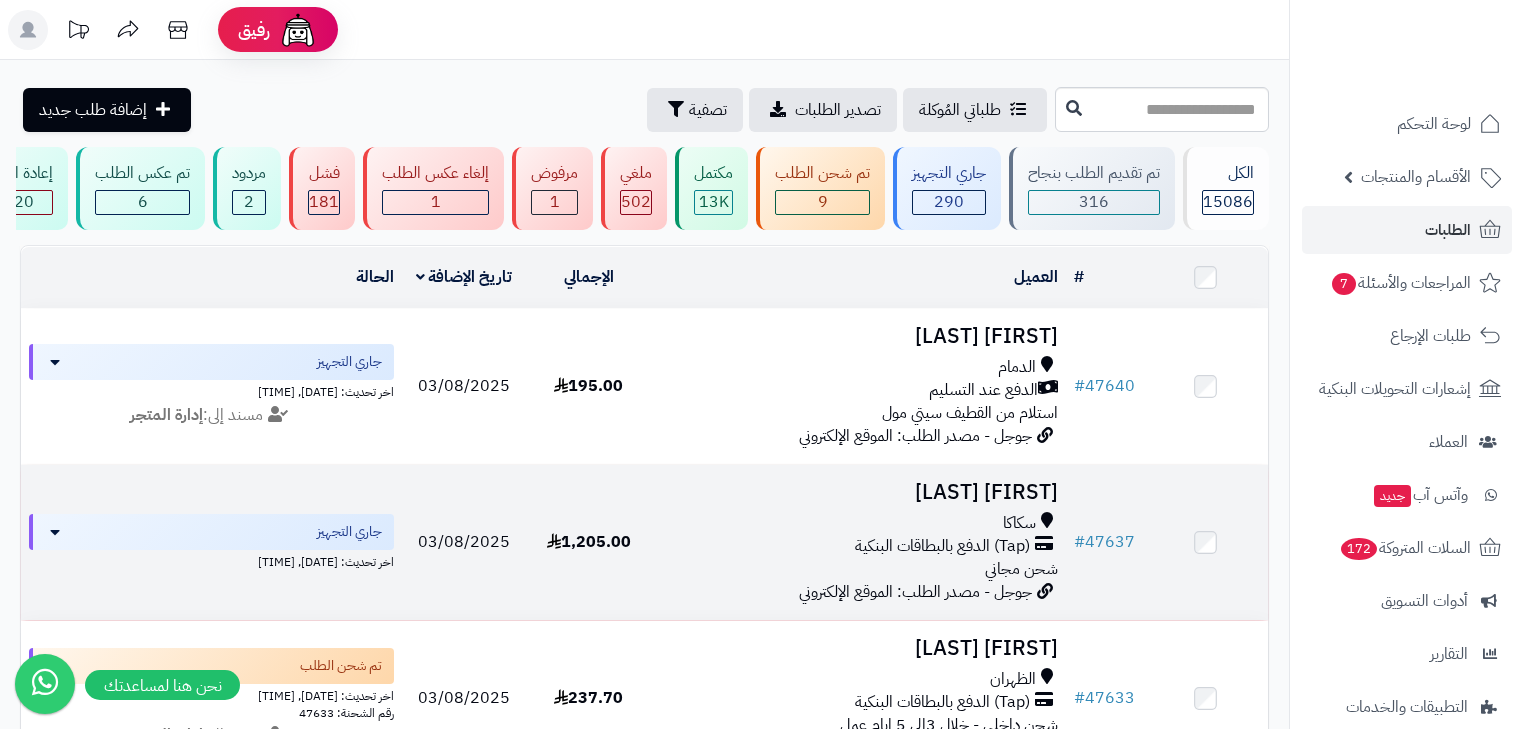 click on "[FIRST] [LAST]" at bounding box center (858, 492) 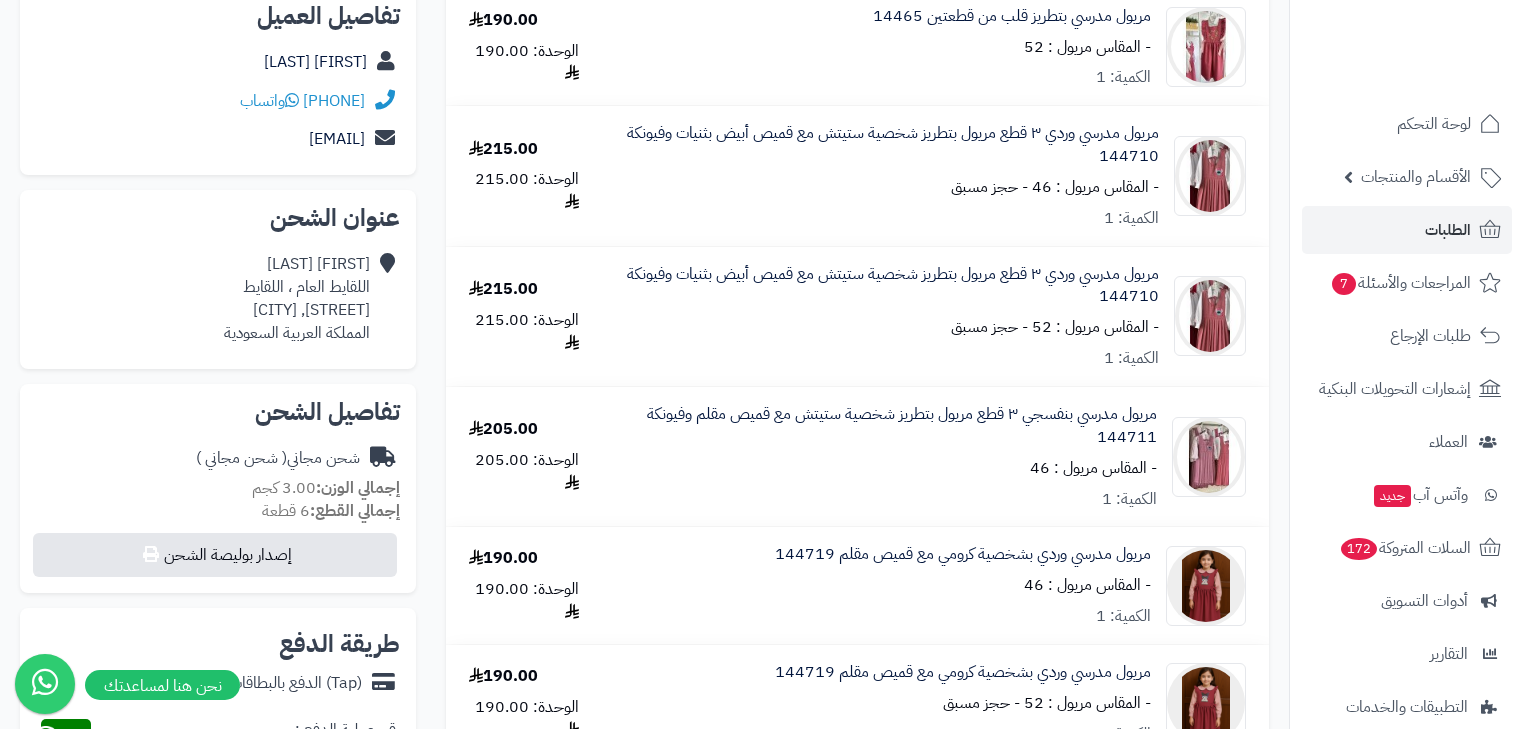 scroll, scrollTop: 240, scrollLeft: 0, axis: vertical 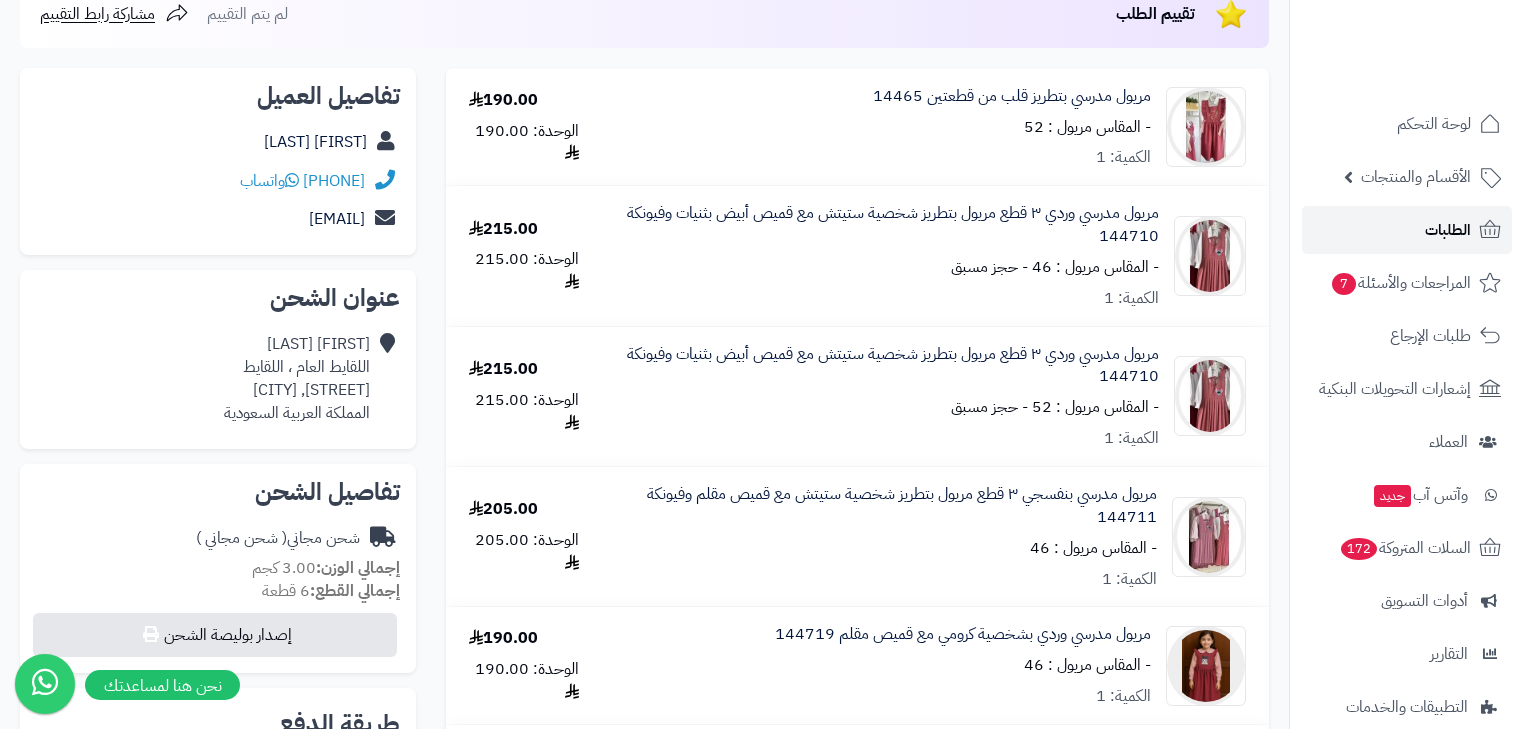 click on "الطلبات" at bounding box center (1407, 230) 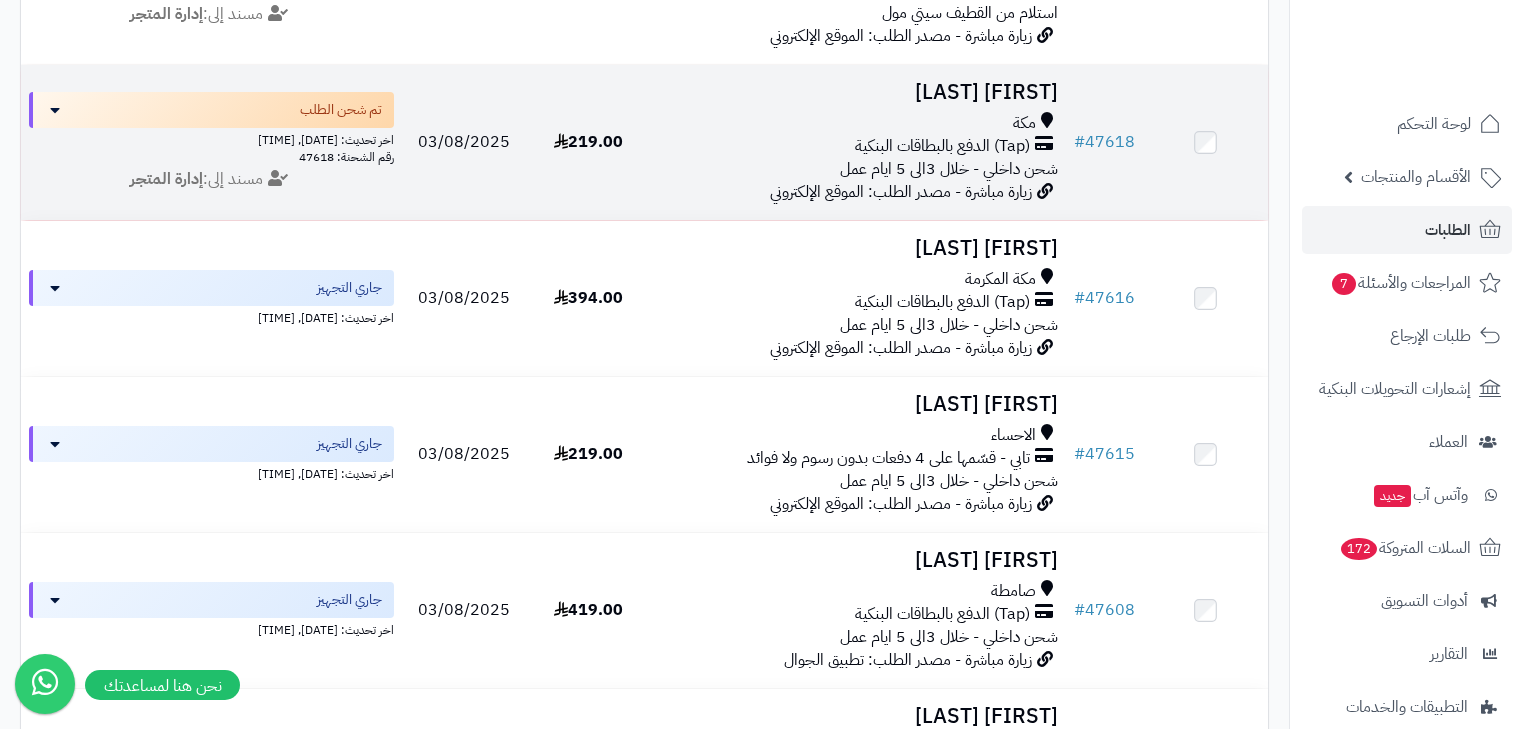 scroll, scrollTop: 1040, scrollLeft: 0, axis: vertical 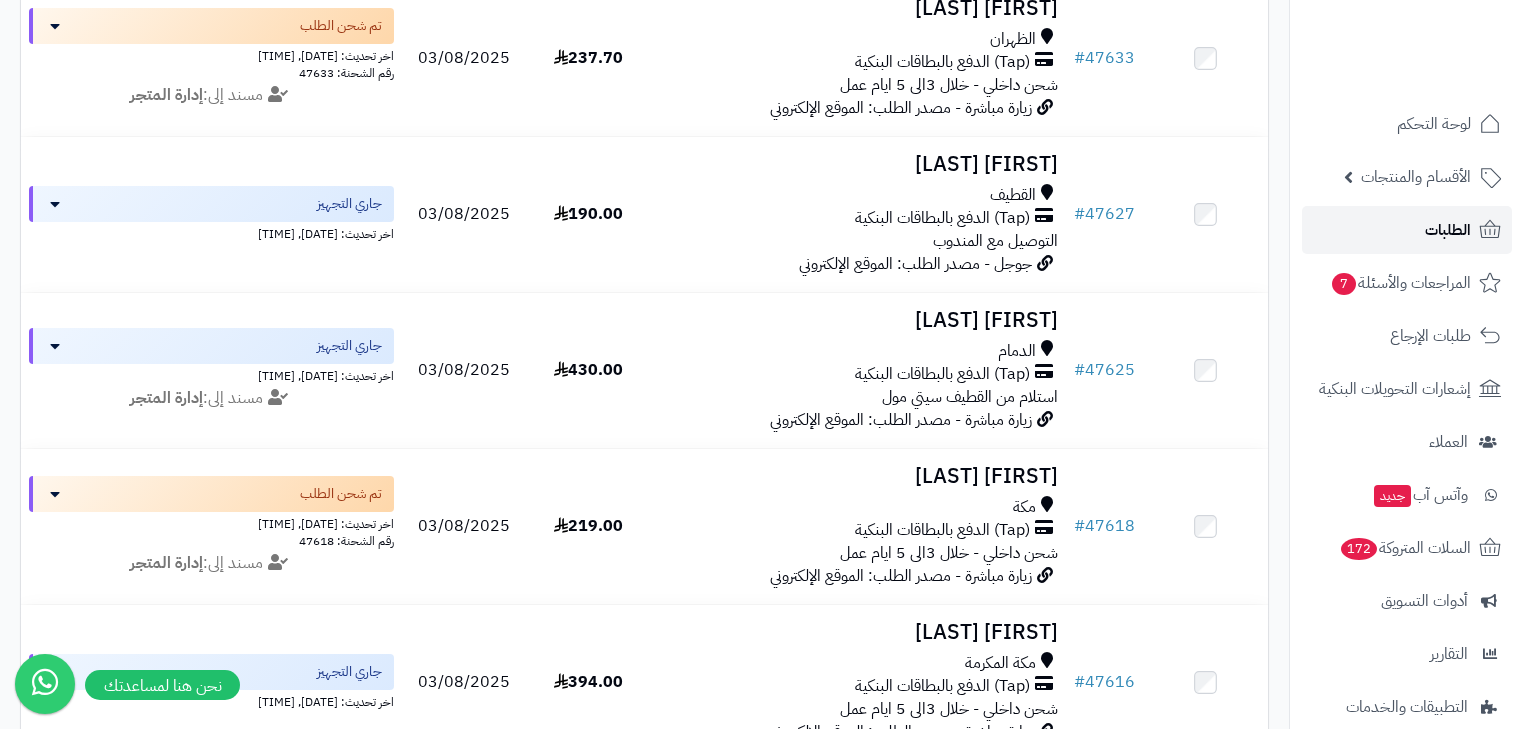 click on "الطلبات" at bounding box center [1448, 230] 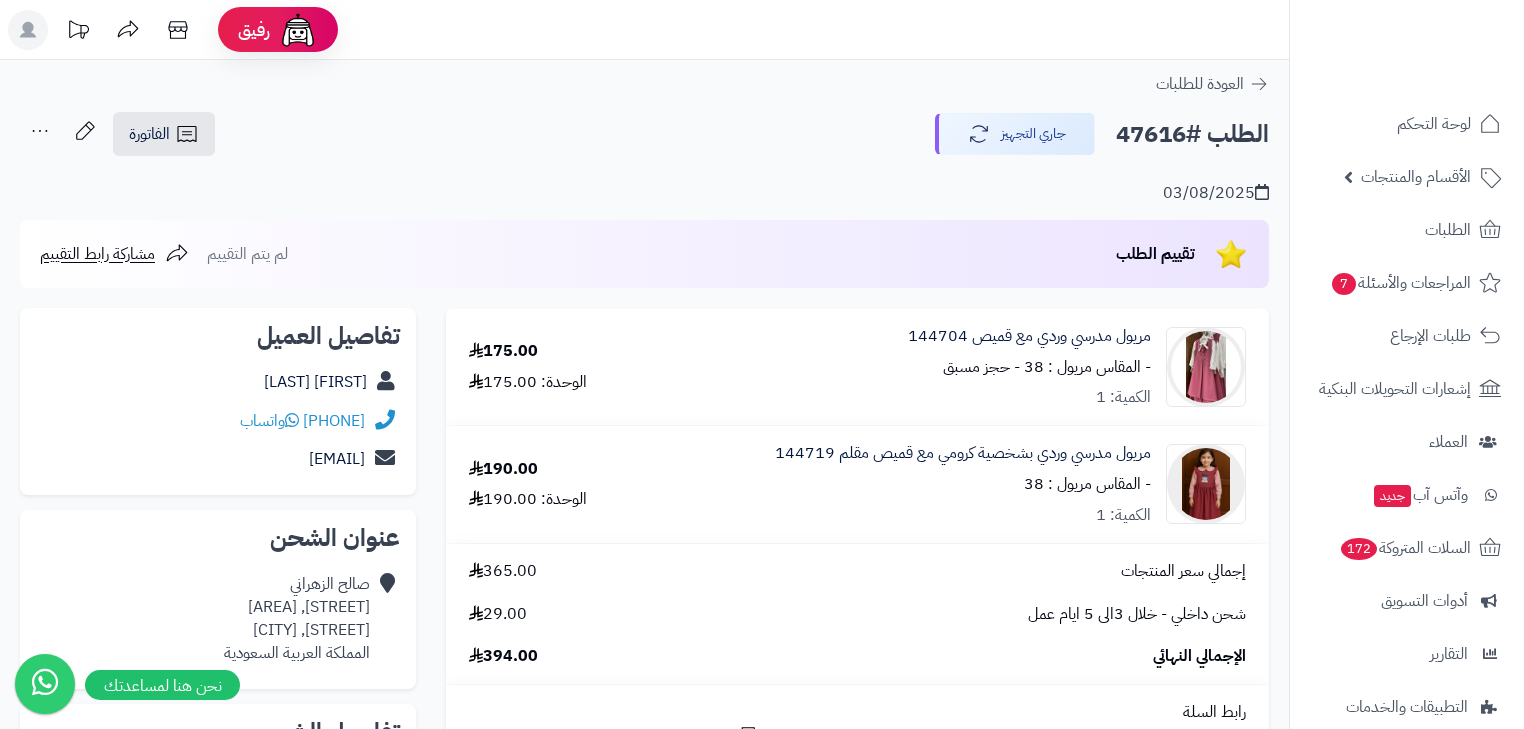 scroll, scrollTop: 0, scrollLeft: 0, axis: both 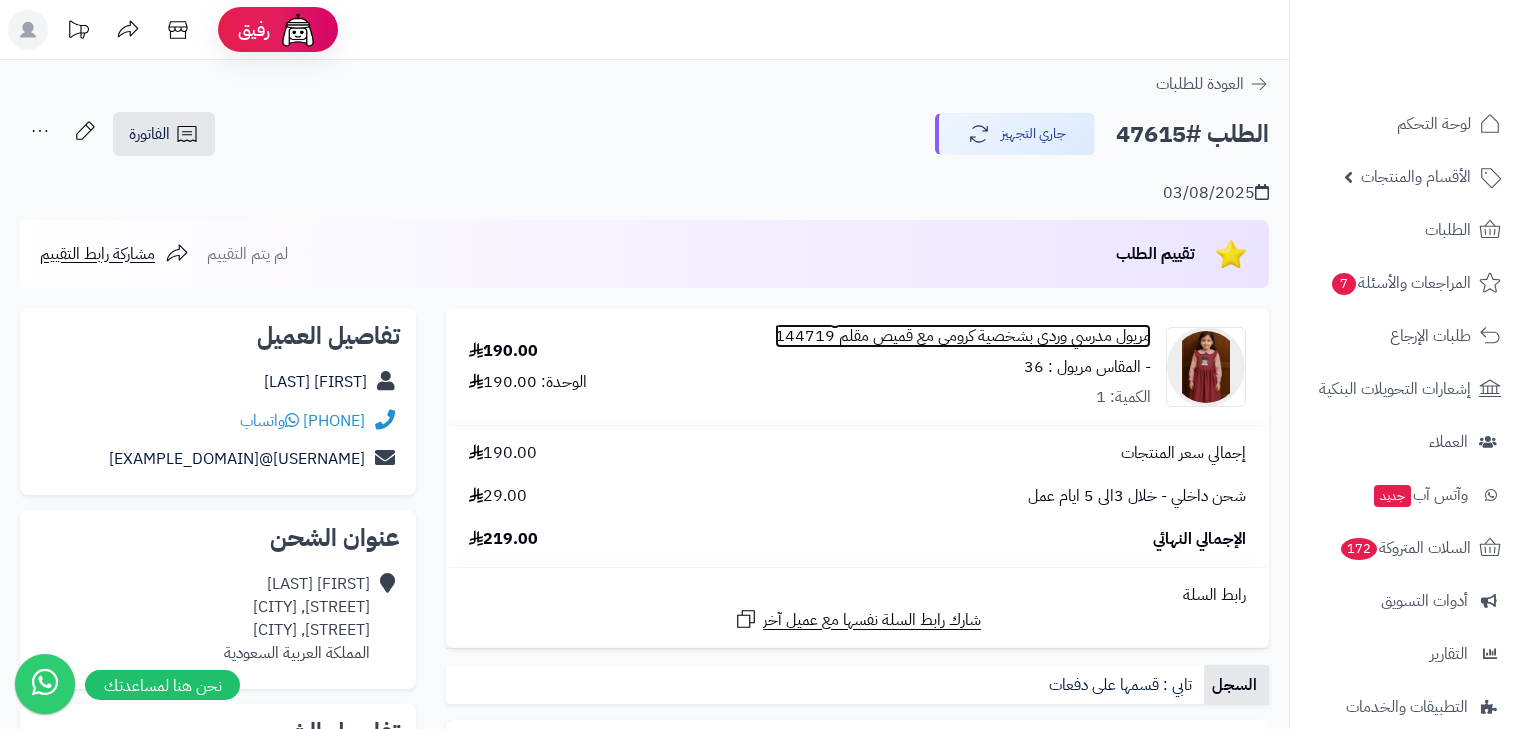 click on "مريول مدرسي وردي بشخصية كرومي مع قميص مقلم 144719" at bounding box center [963, 336] 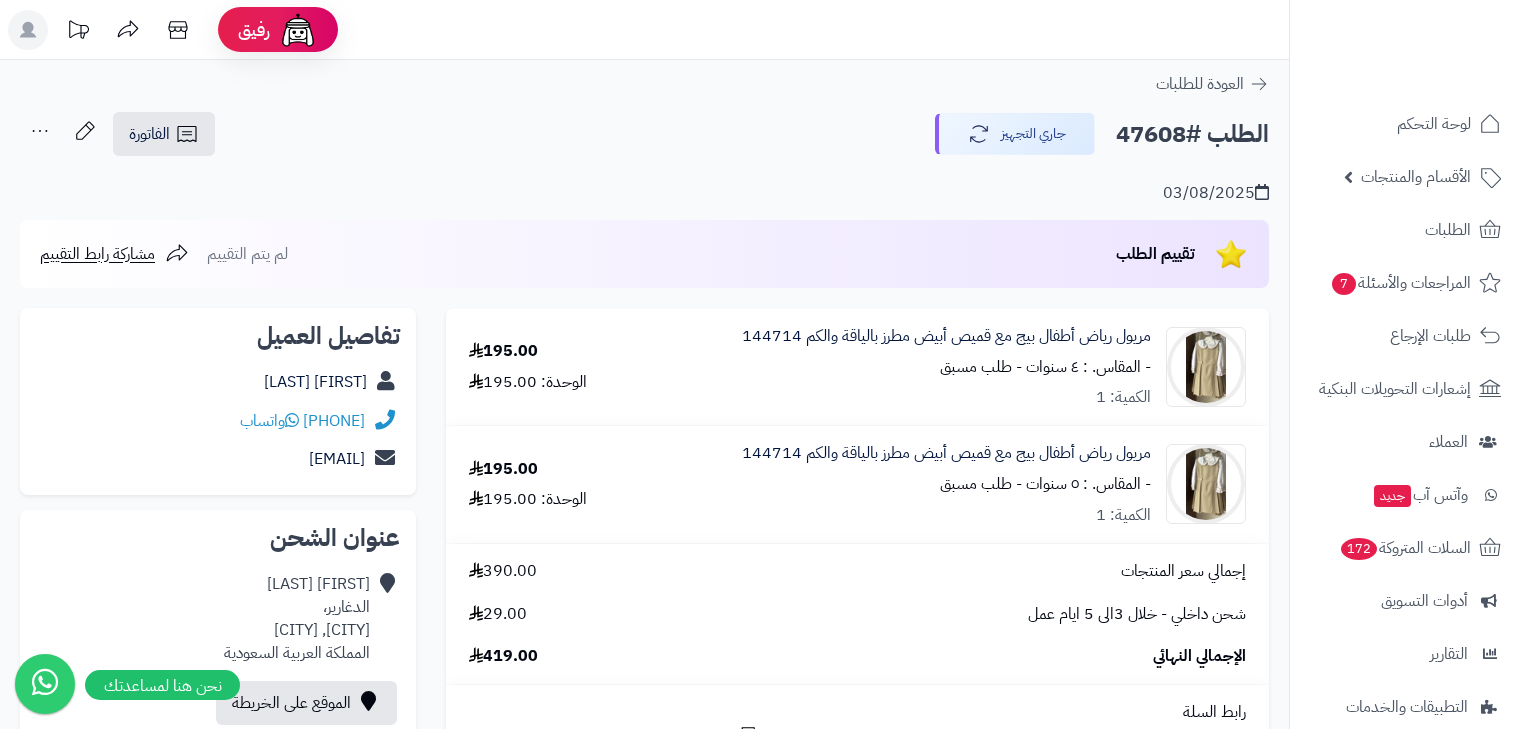 scroll, scrollTop: 0, scrollLeft: 0, axis: both 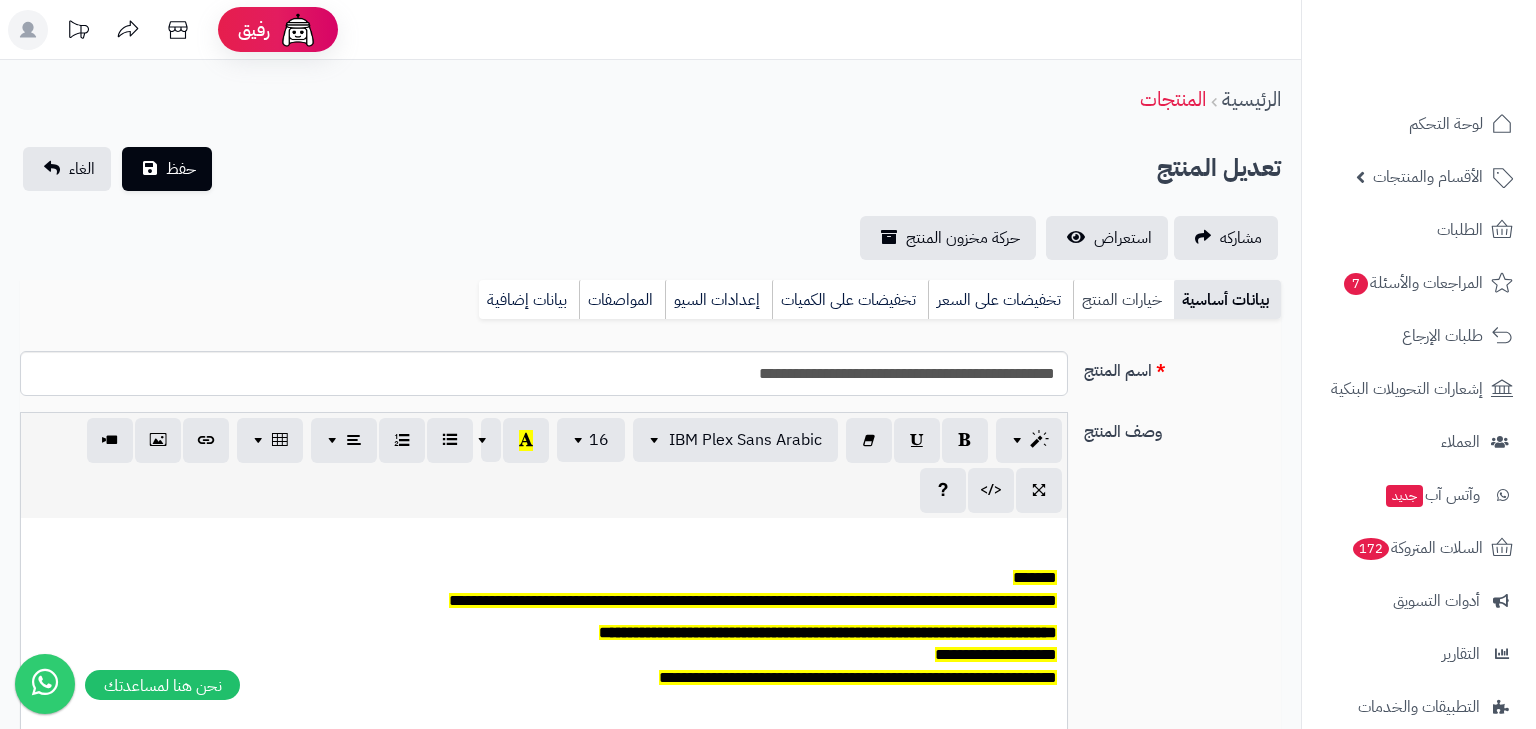 drag, startPoint x: 0, startPoint y: 0, endPoint x: 1114, endPoint y: 295, distance: 1152.398 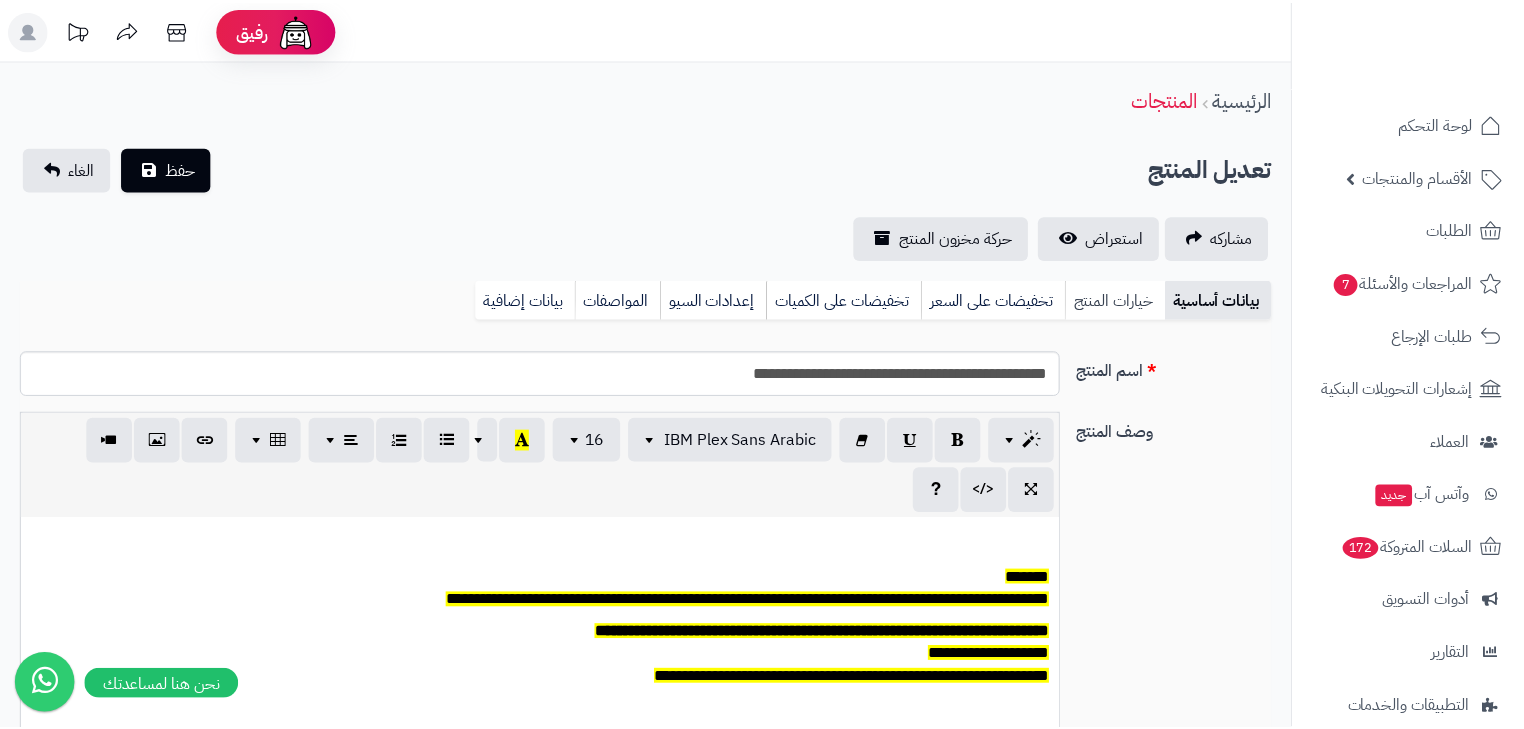 scroll, scrollTop: 0, scrollLeft: 0, axis: both 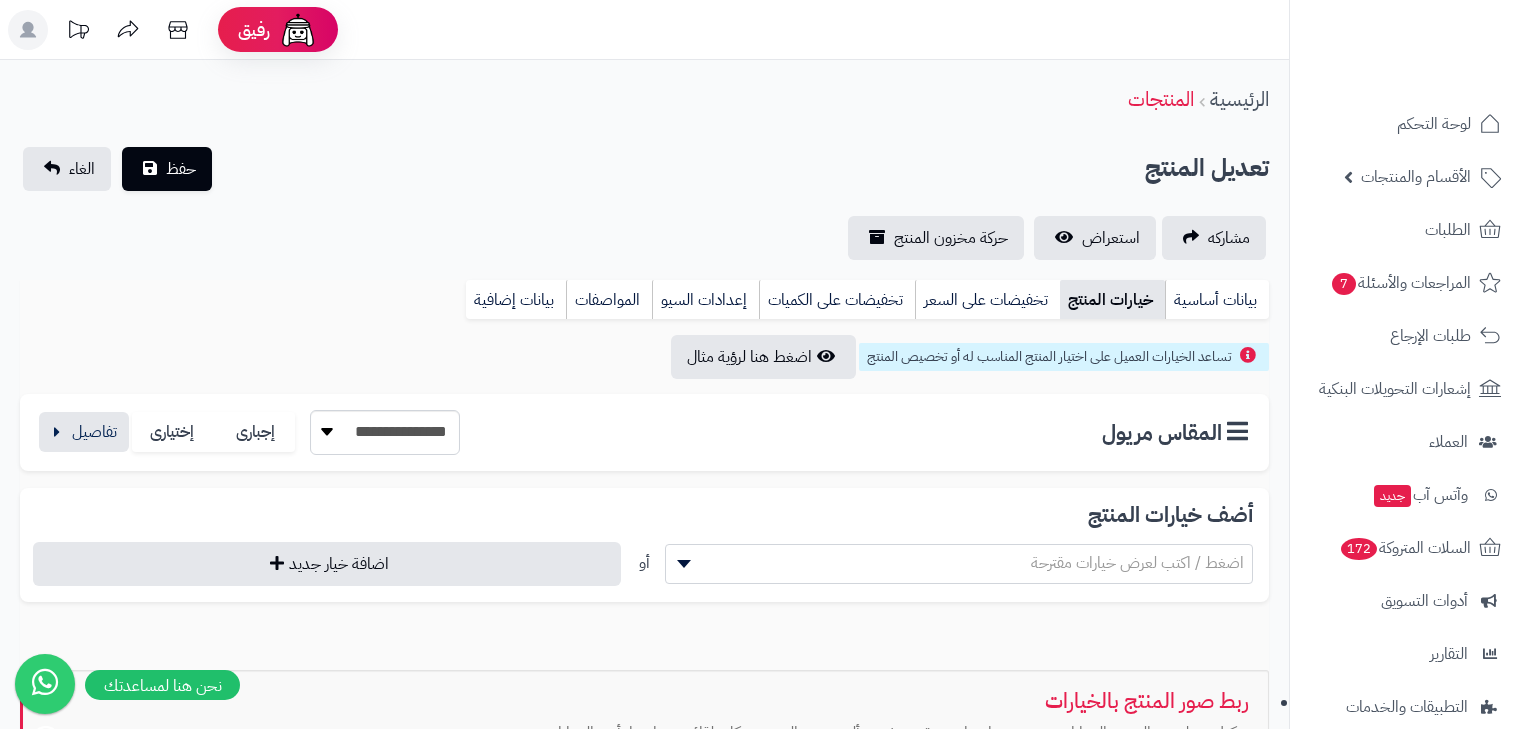 click on "**********" at bounding box center (248, 432) 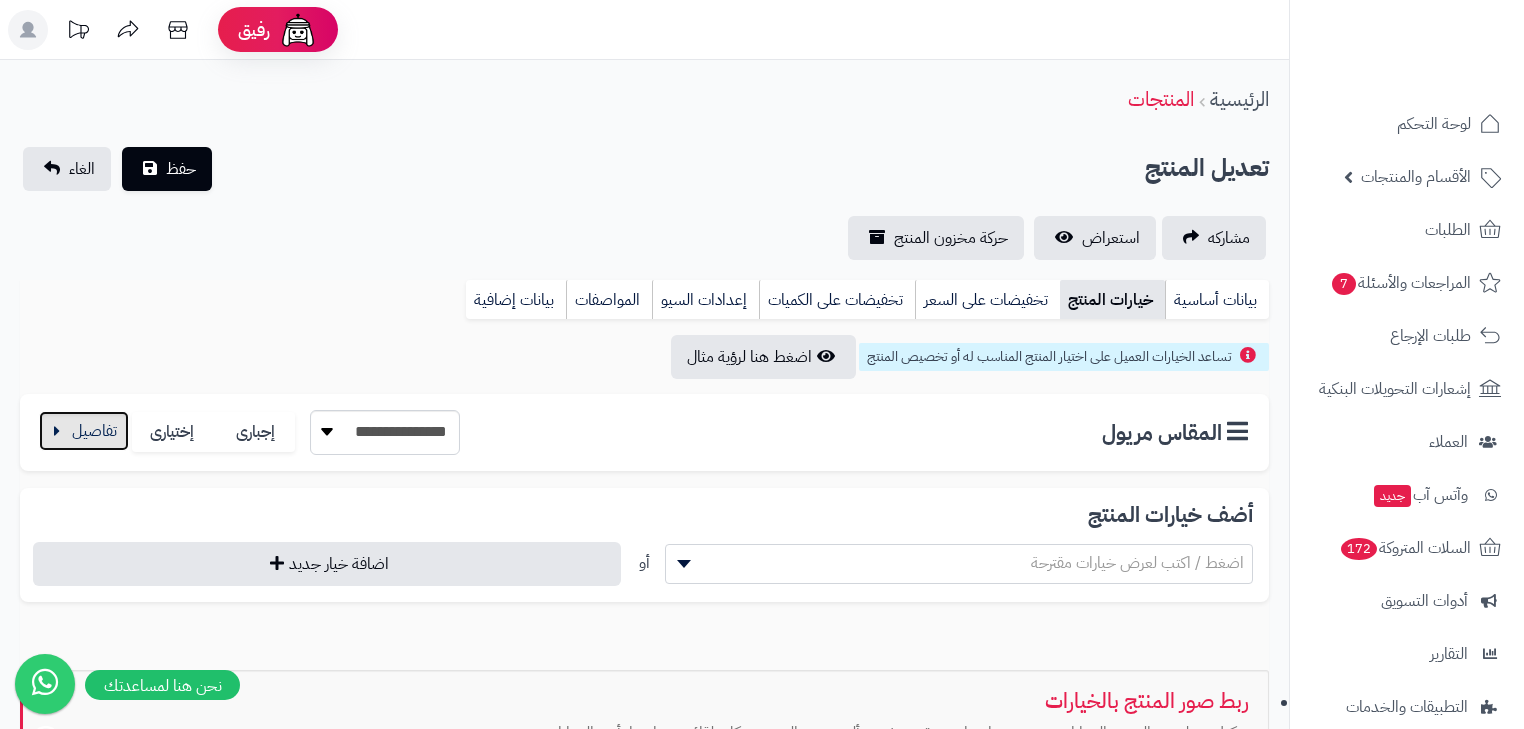 click at bounding box center [84, 431] 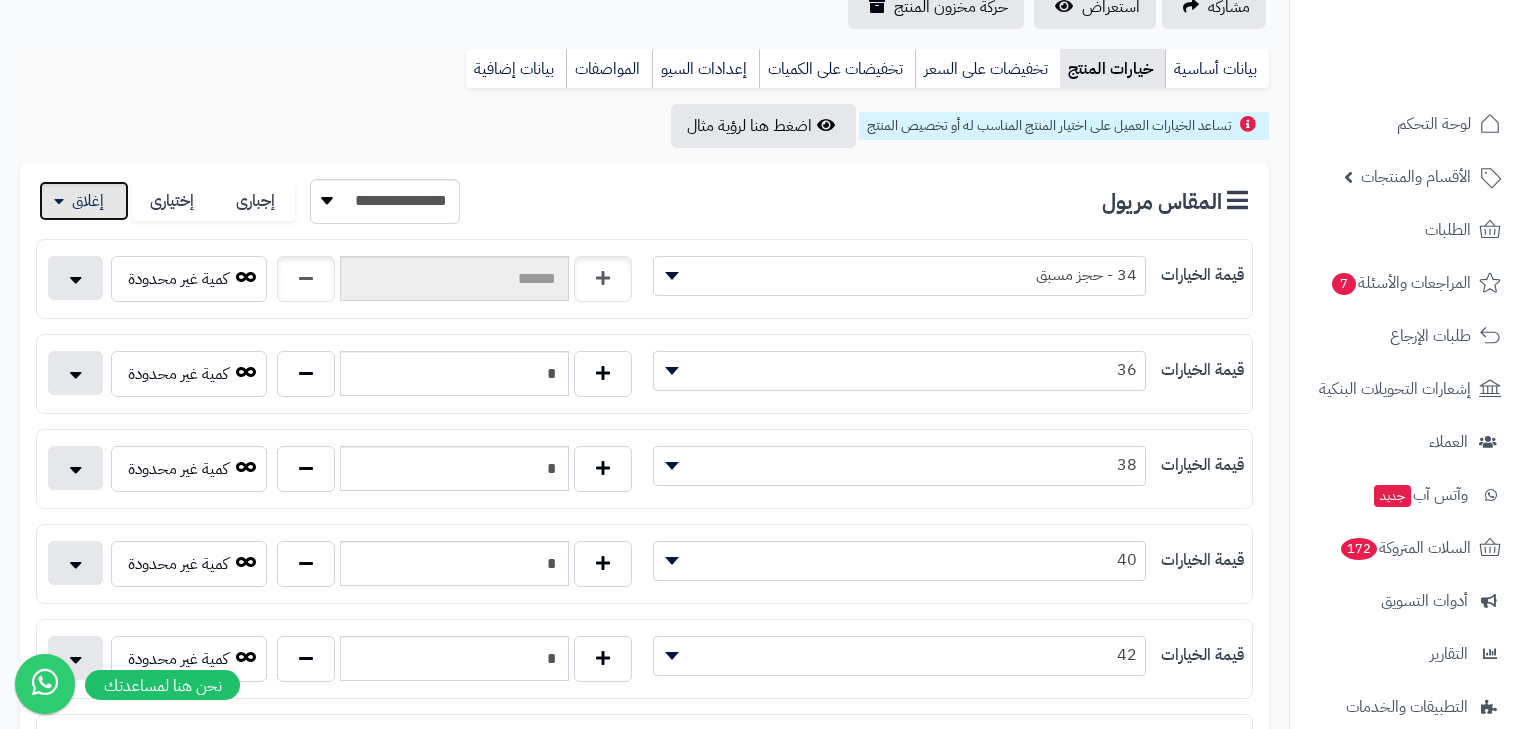 scroll, scrollTop: 320, scrollLeft: 0, axis: vertical 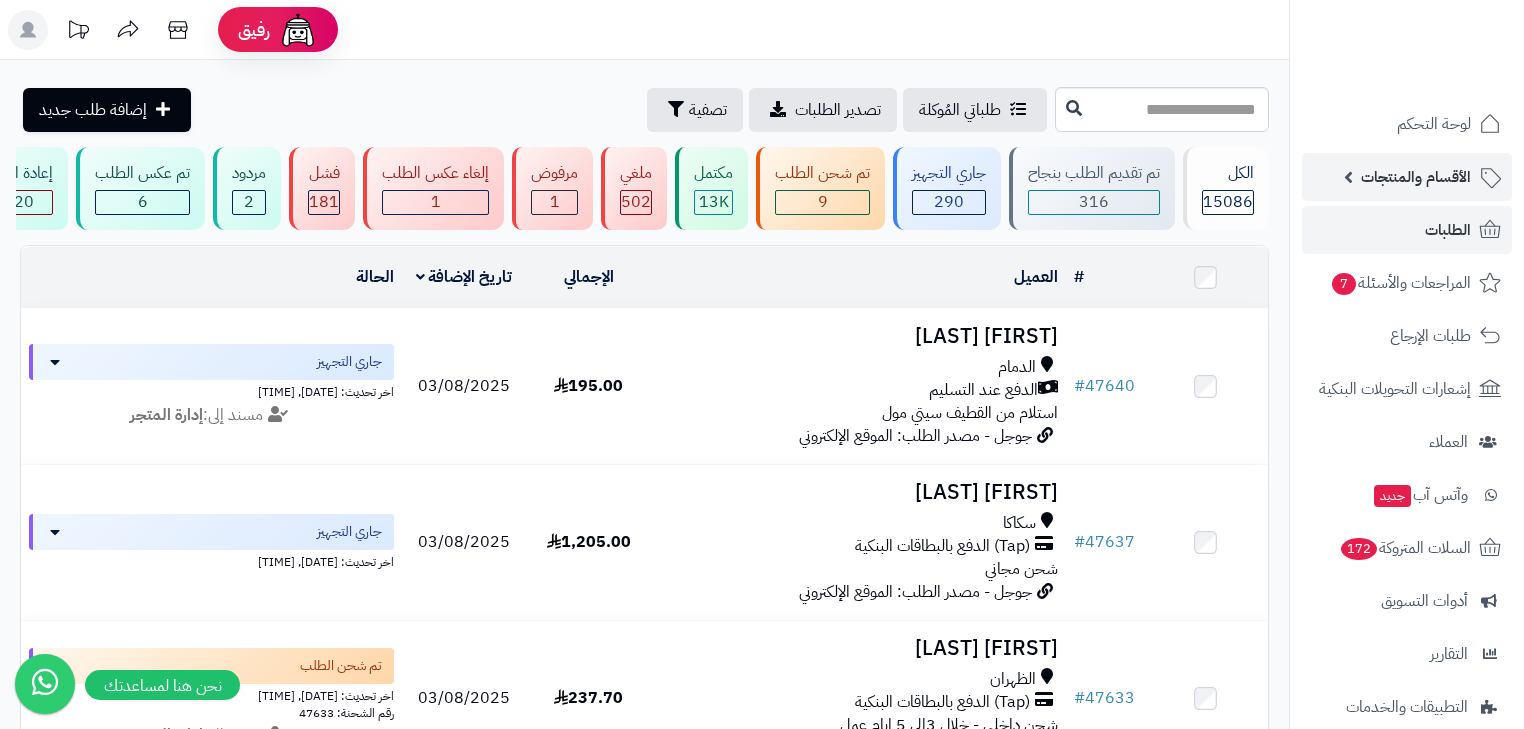 click on "الأقسام والمنتجات" at bounding box center [1416, 177] 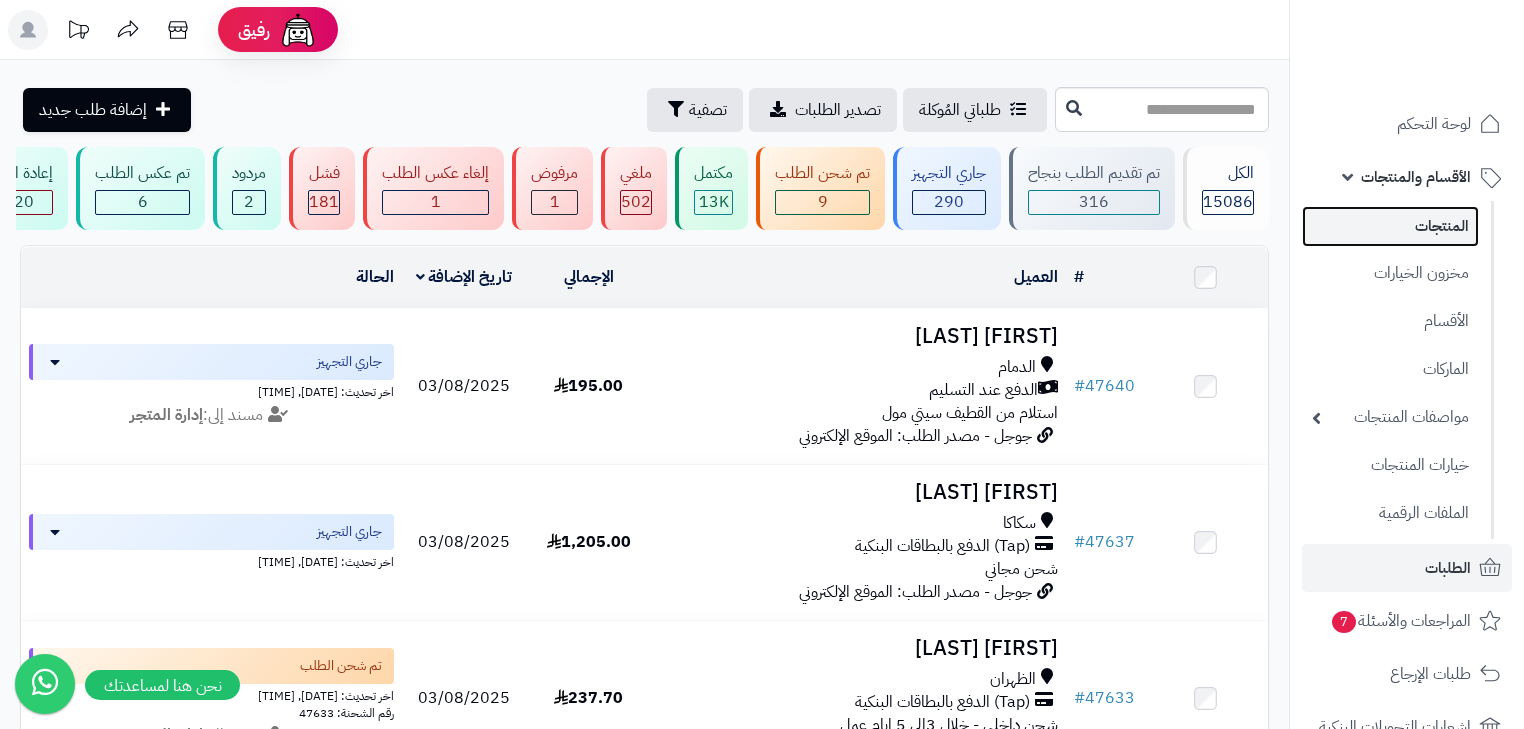 click on "المنتجات" at bounding box center [1390, 226] 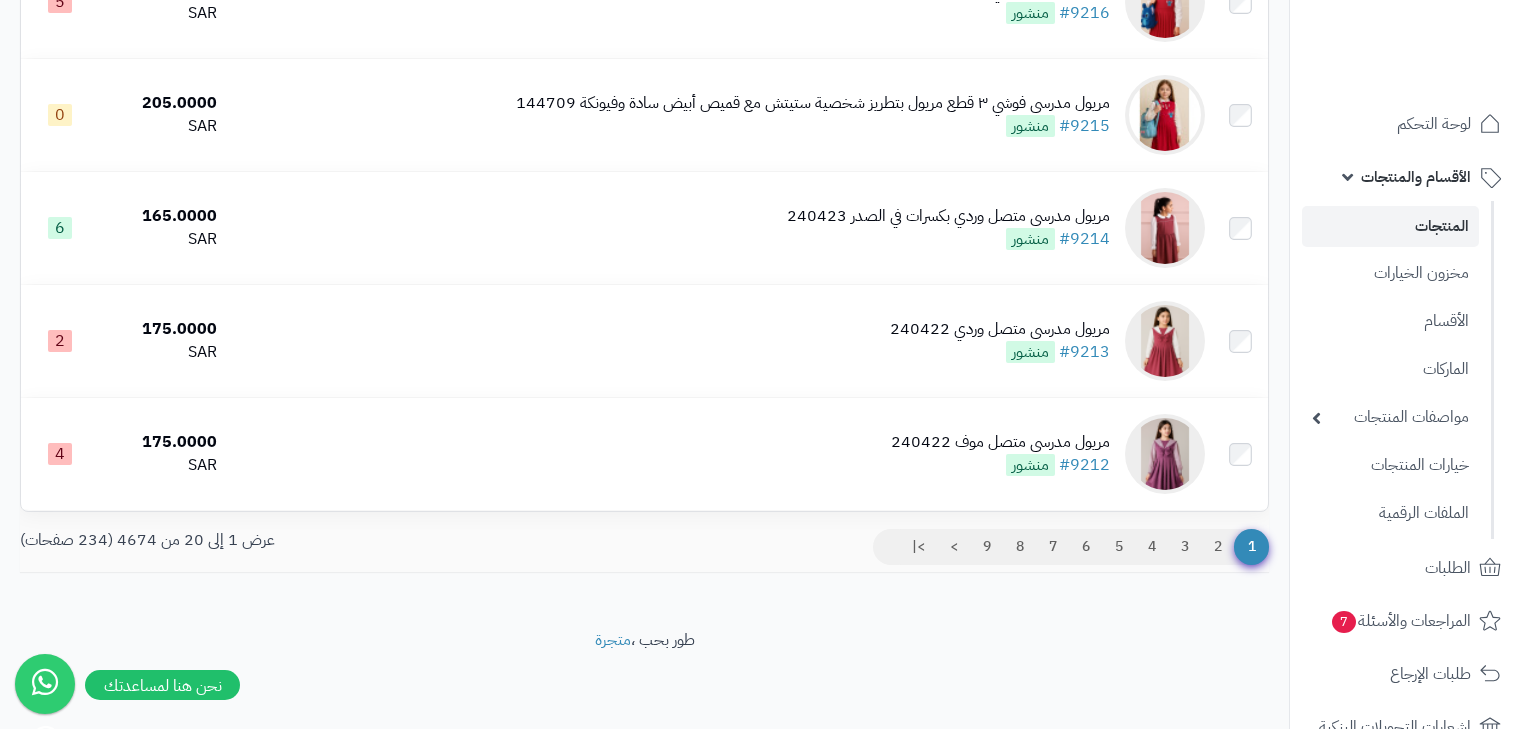 scroll, scrollTop: 2033, scrollLeft: 0, axis: vertical 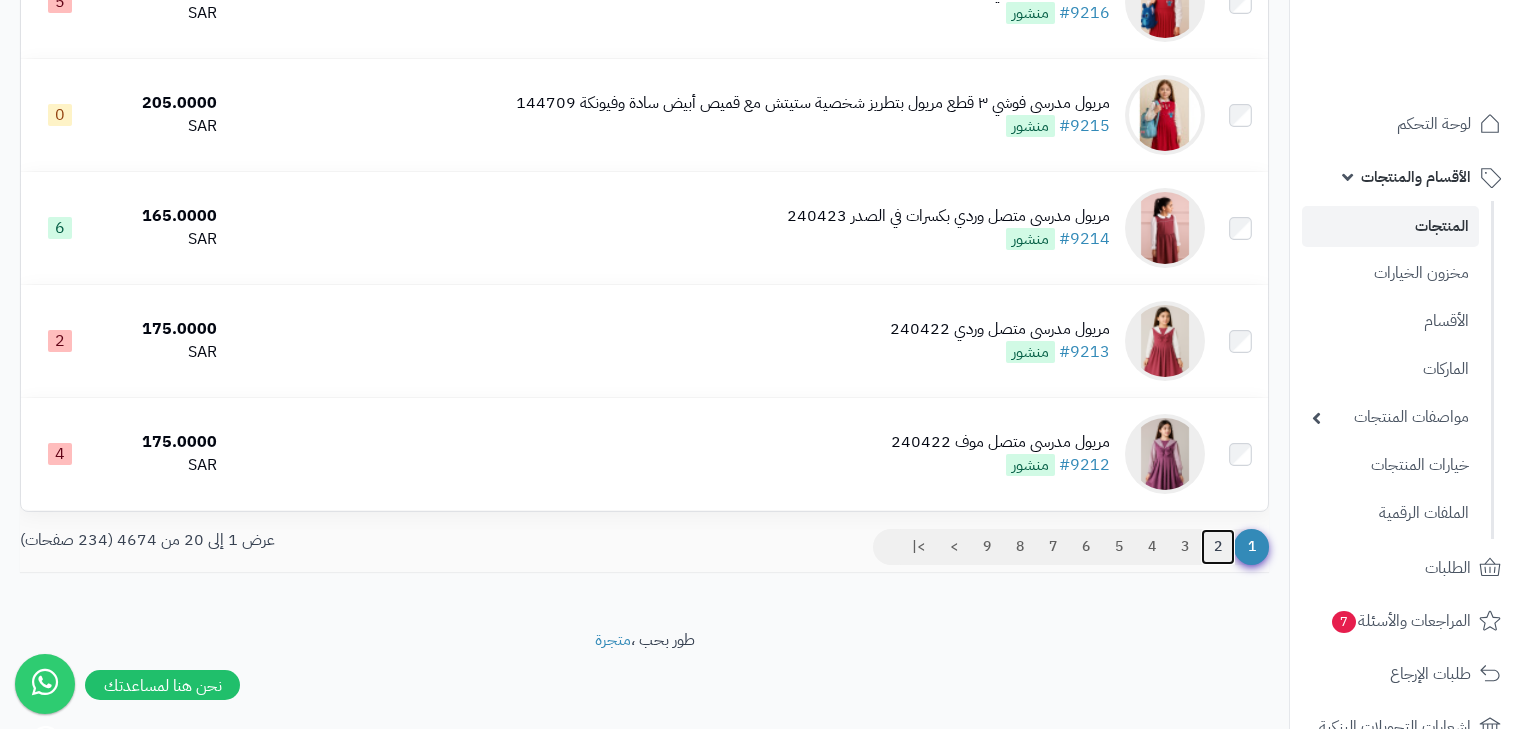 click on "2" at bounding box center [1218, 547] 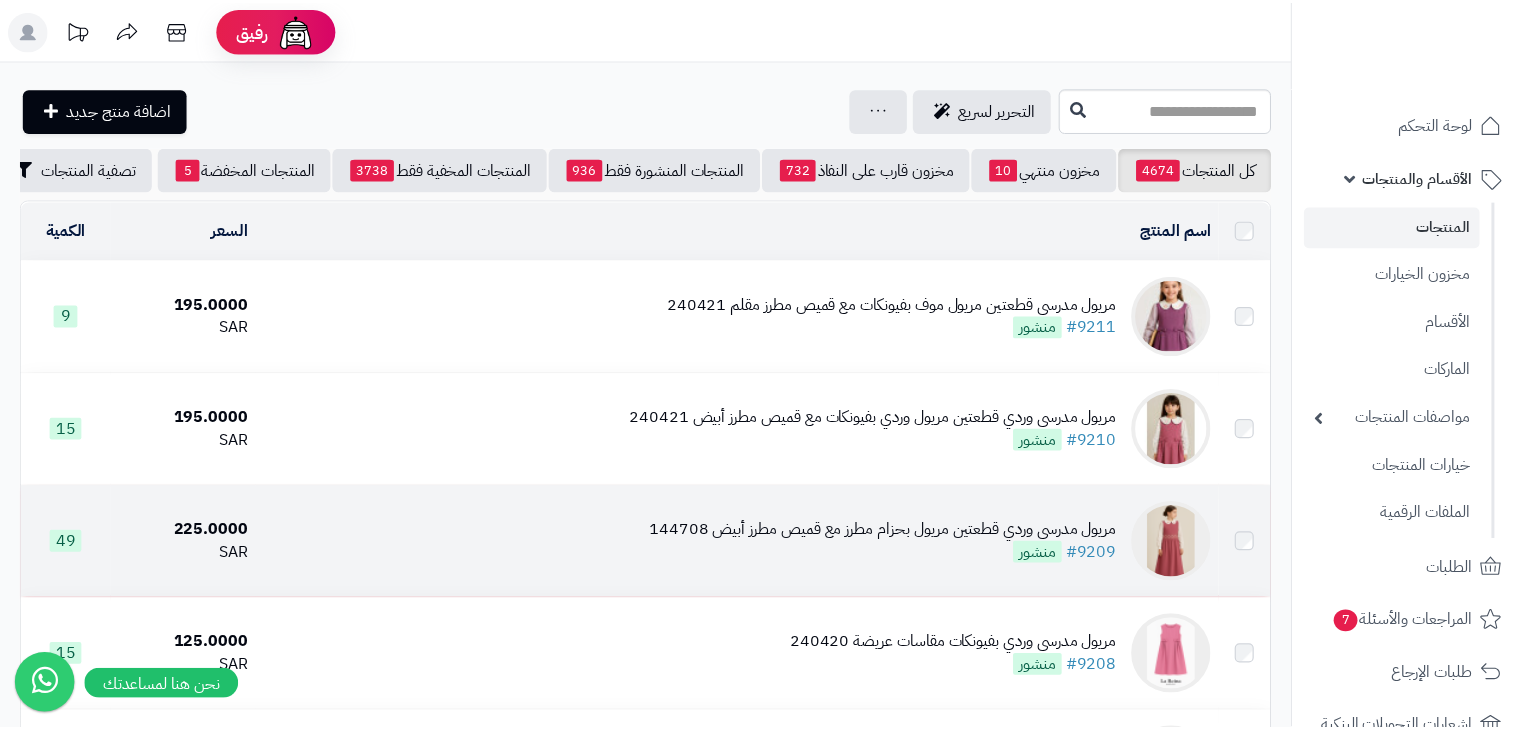 scroll, scrollTop: 240, scrollLeft: 0, axis: vertical 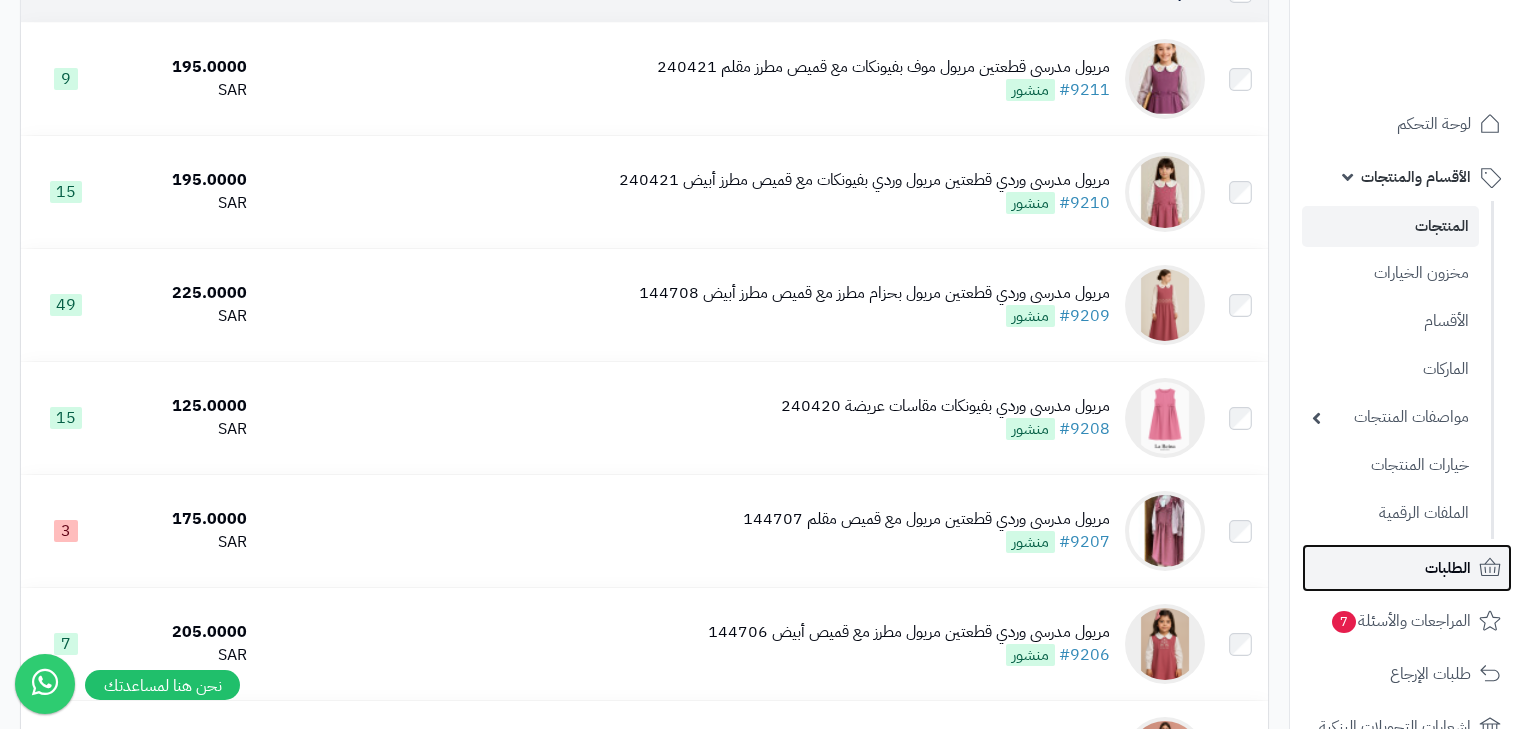 click on "الطلبات" at bounding box center (1448, 568) 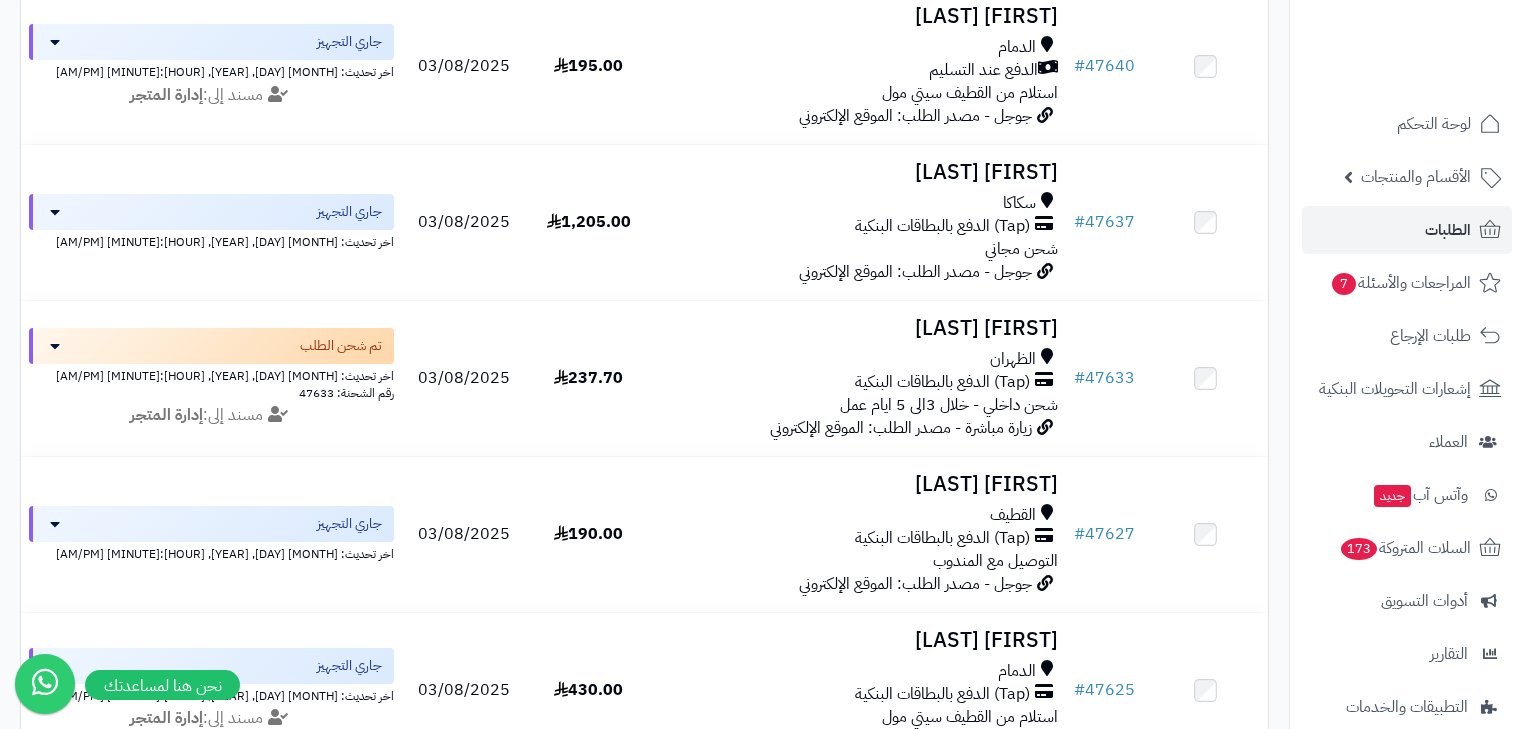 scroll, scrollTop: 0, scrollLeft: 0, axis: both 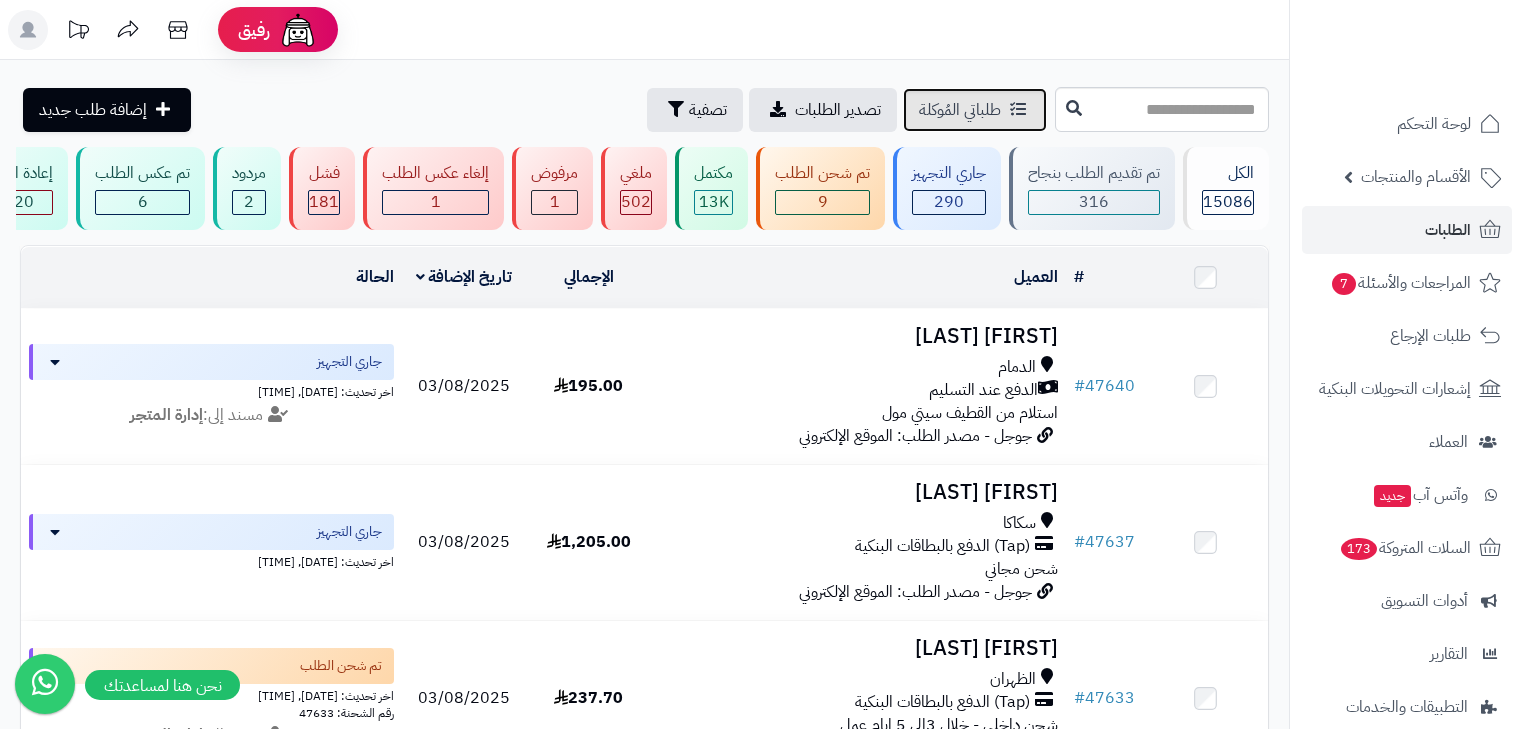 click on "طلباتي المُوكلة" at bounding box center (960, 110) 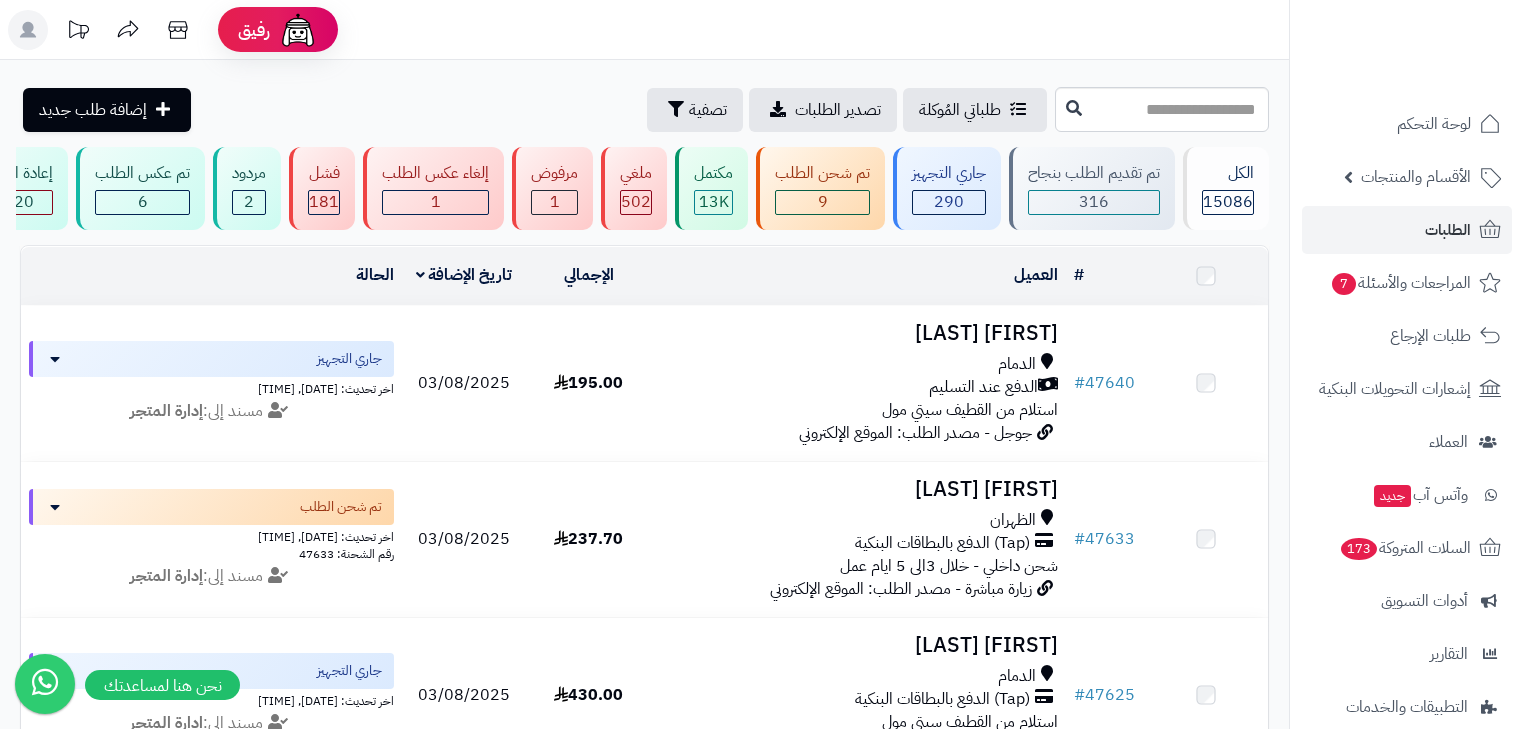 scroll, scrollTop: 0, scrollLeft: 0, axis: both 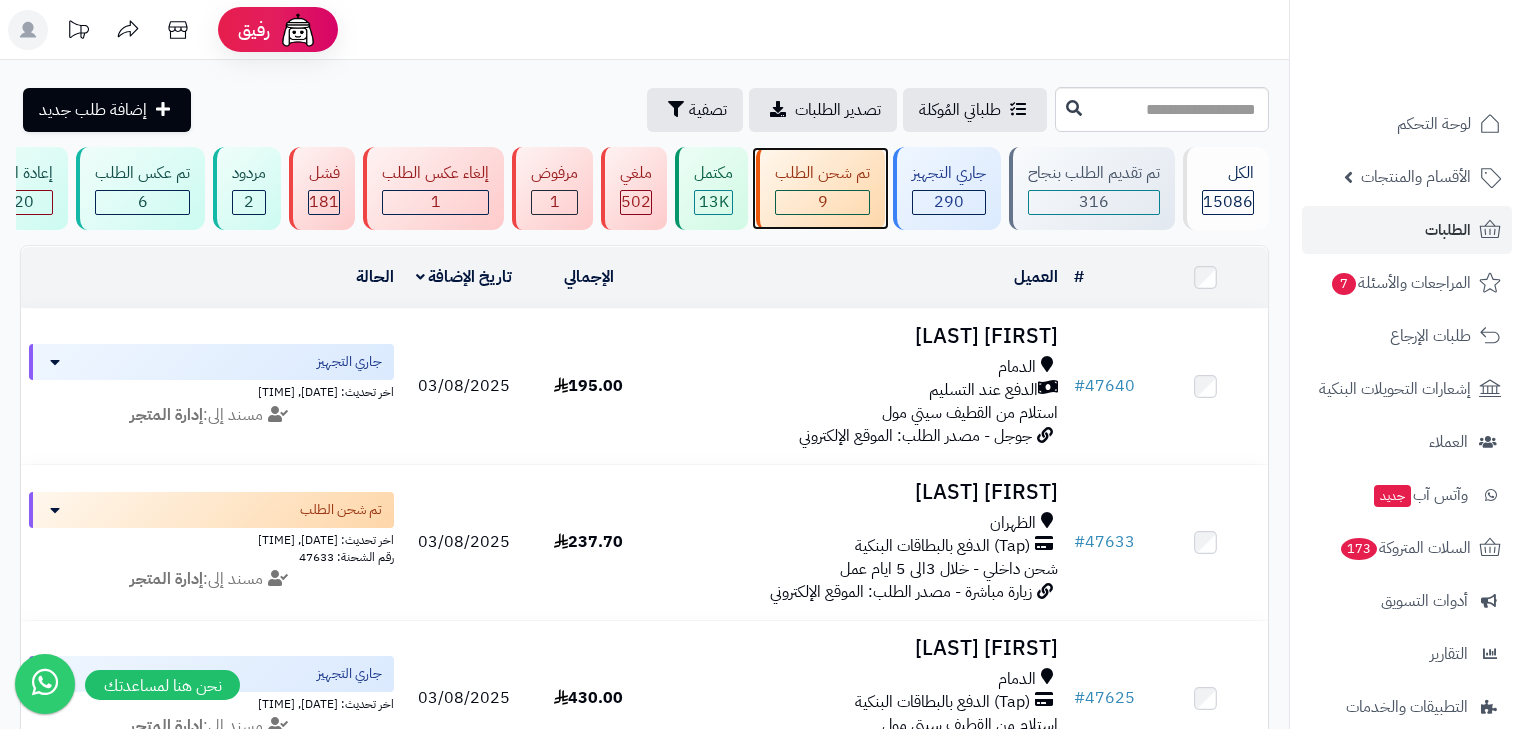 click on "9" at bounding box center (822, 202) 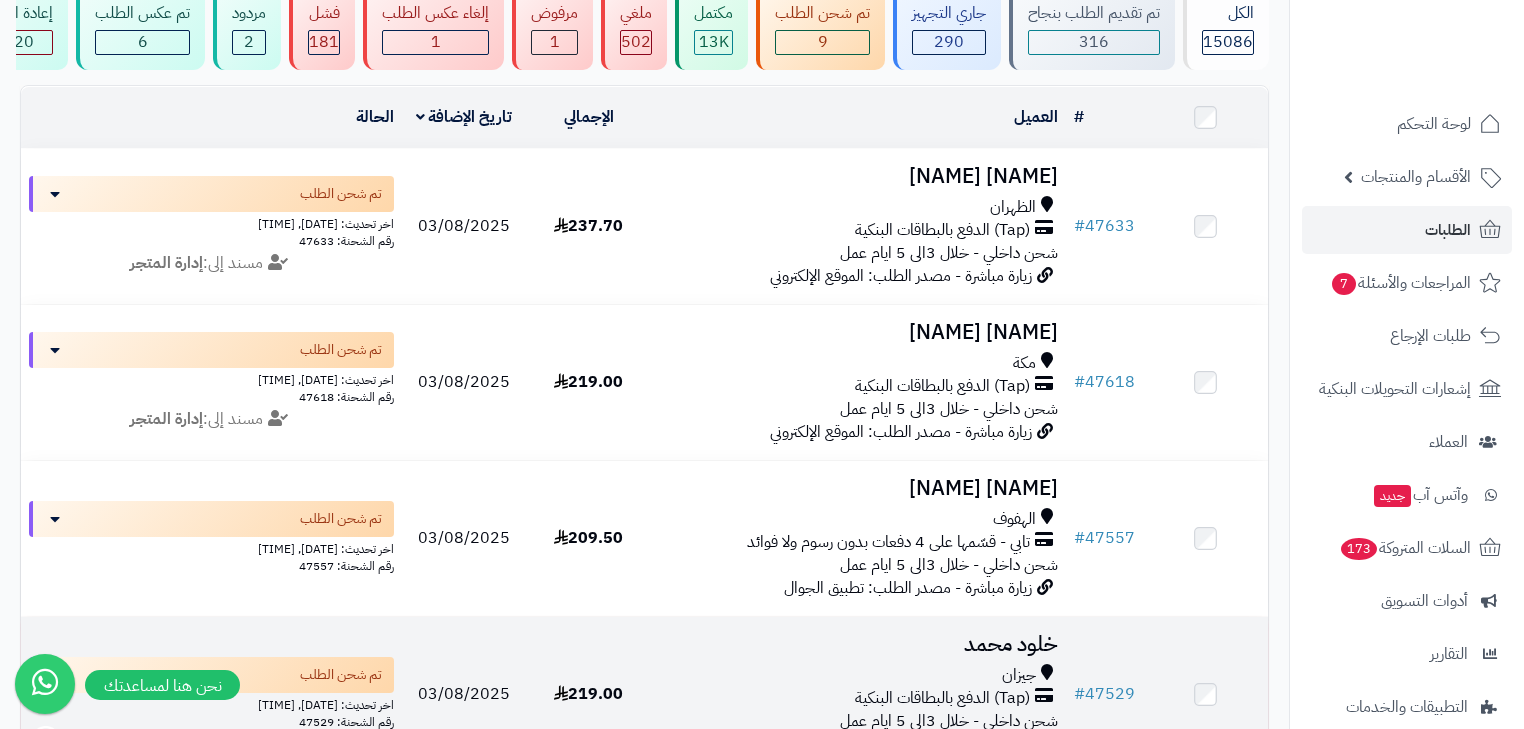 scroll, scrollTop: 0, scrollLeft: 0, axis: both 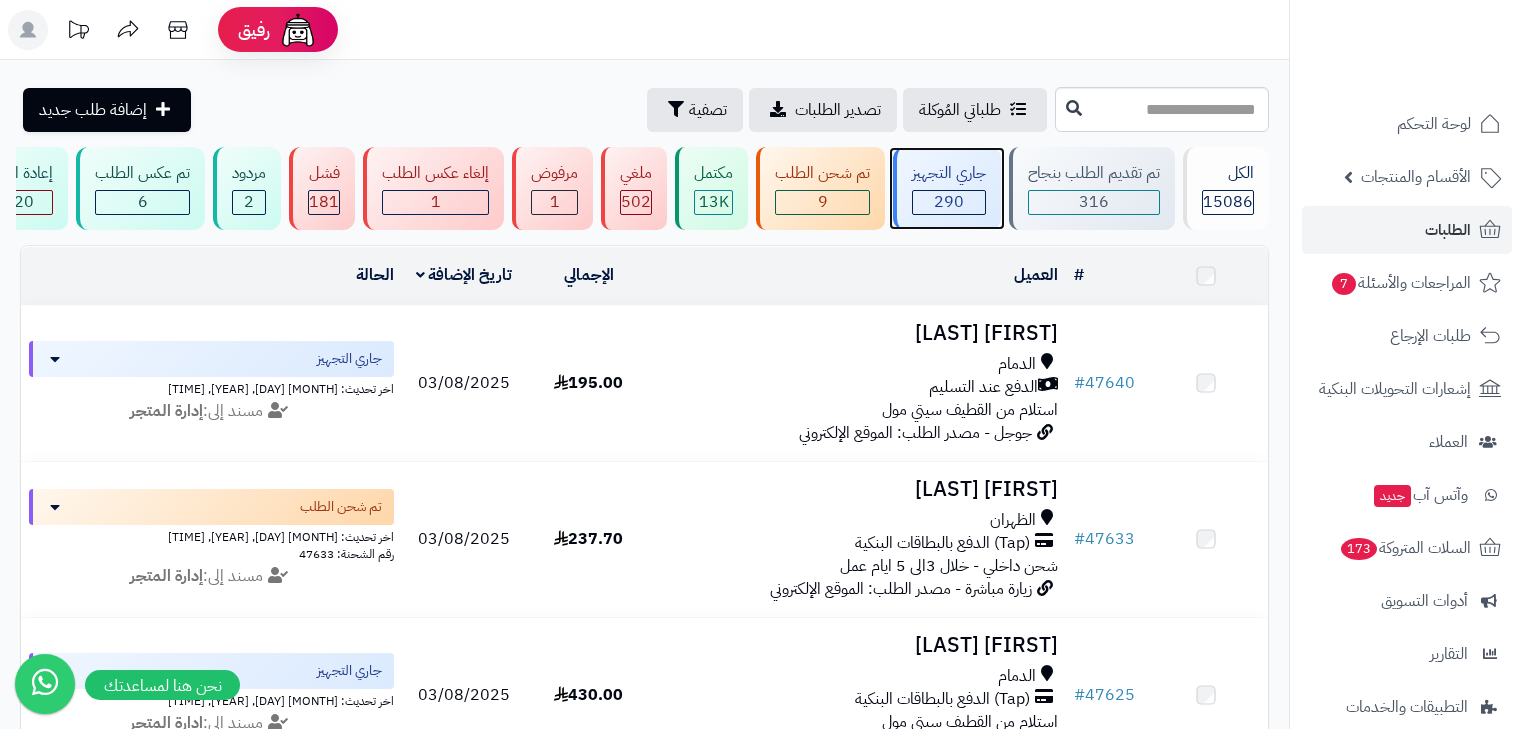 click on "290" at bounding box center [949, 202] 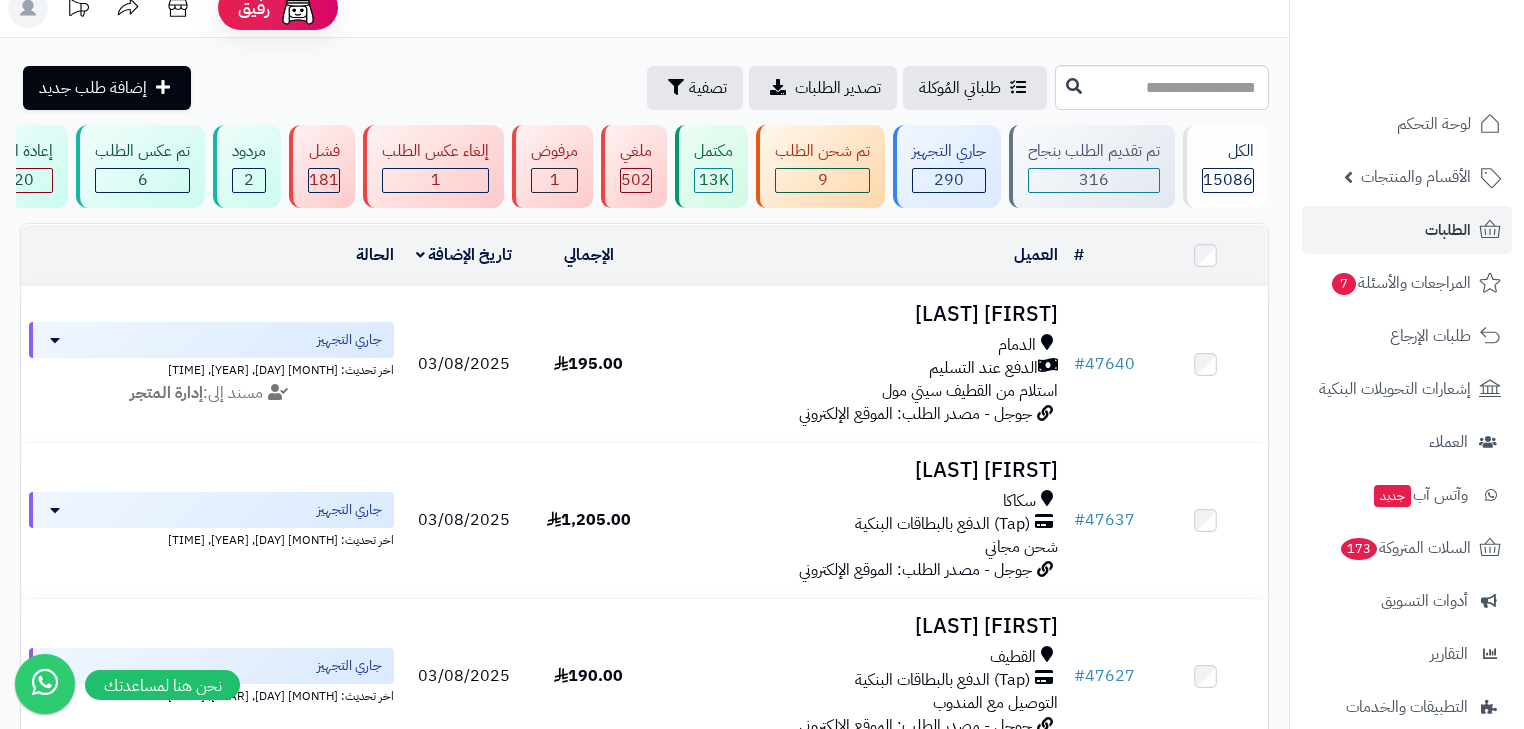 scroll, scrollTop: 0, scrollLeft: 0, axis: both 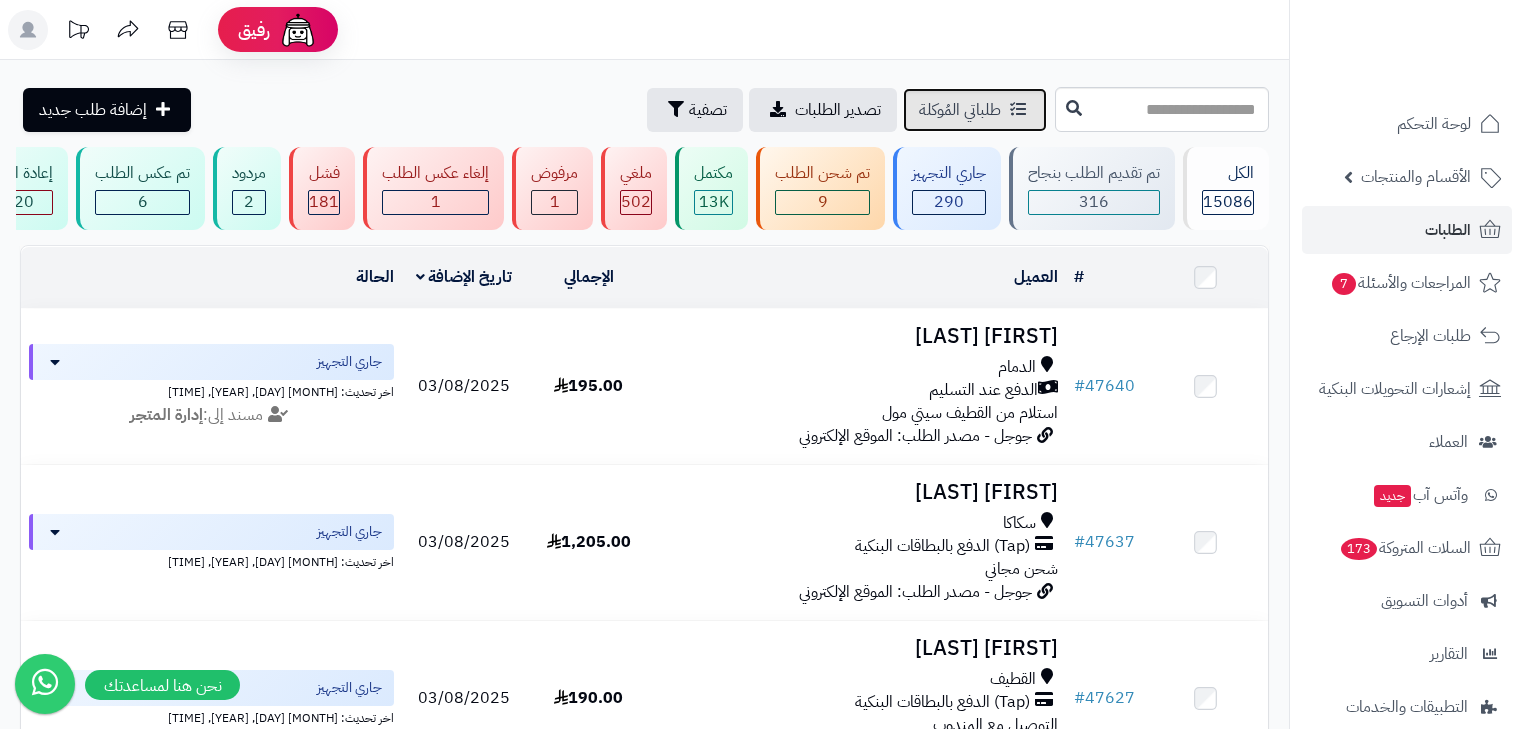 click on "طلباتي المُوكلة" at bounding box center (975, 110) 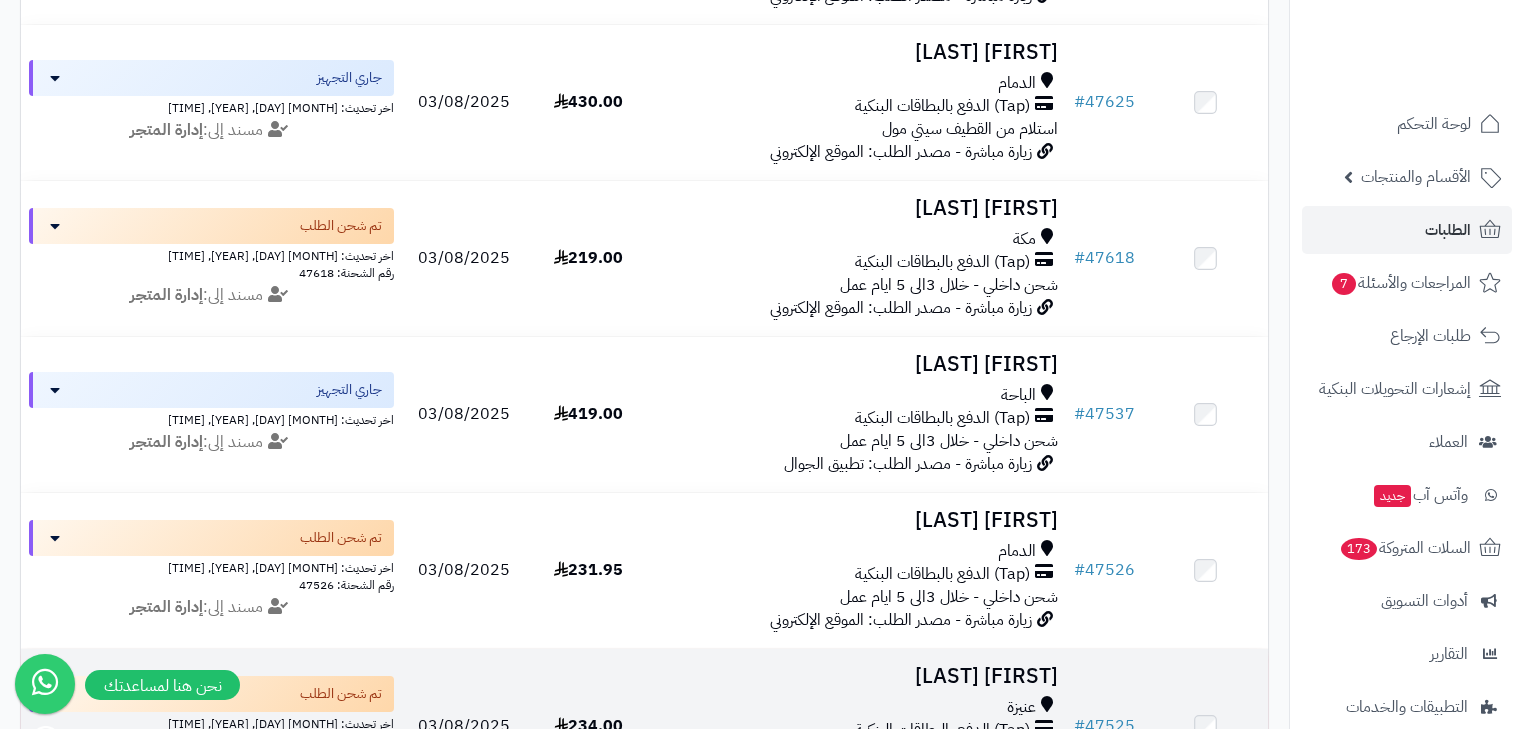 scroll, scrollTop: 560, scrollLeft: 0, axis: vertical 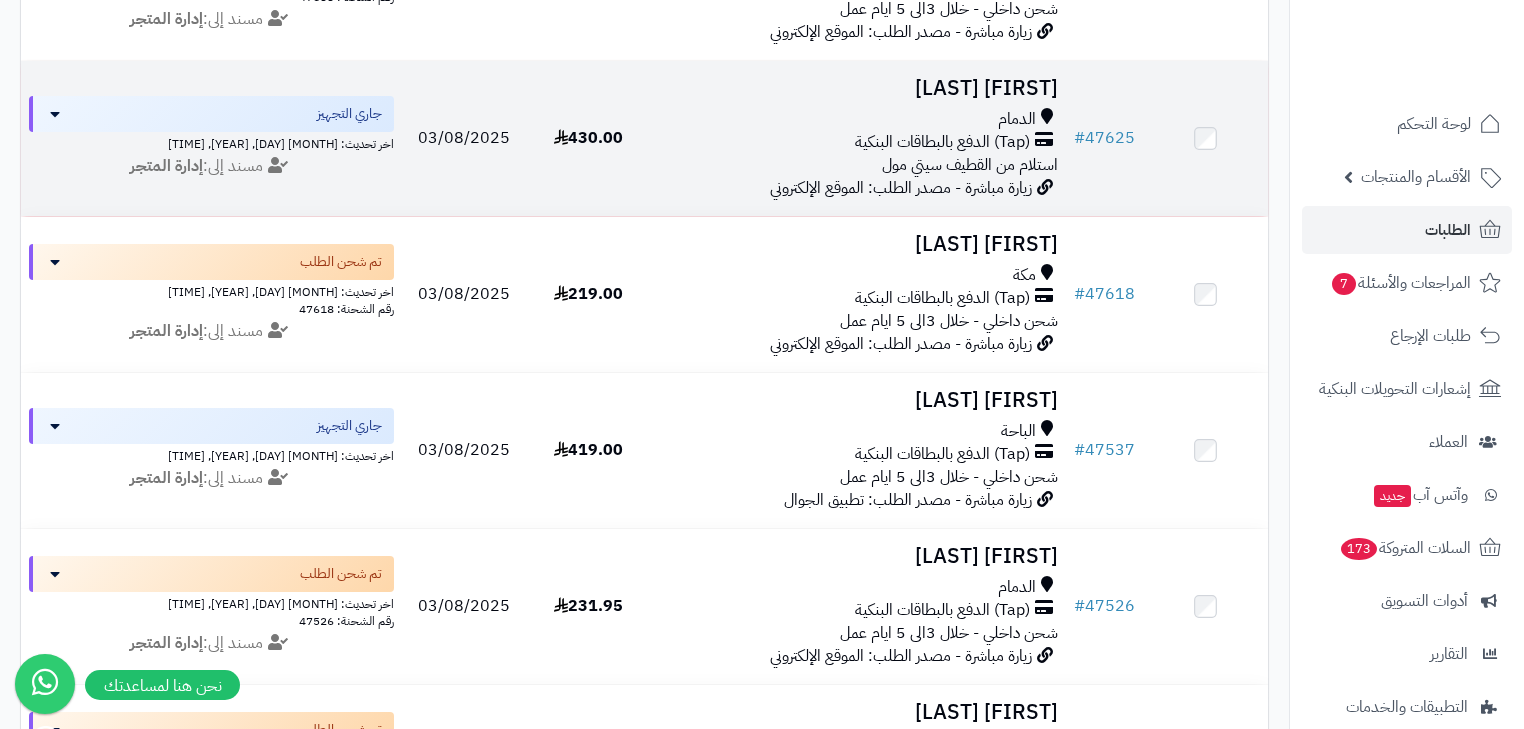 click on "زيارة مباشرة       -
مصدر الطلب:
الموقع الإلكتروني" at bounding box center (901, 188) 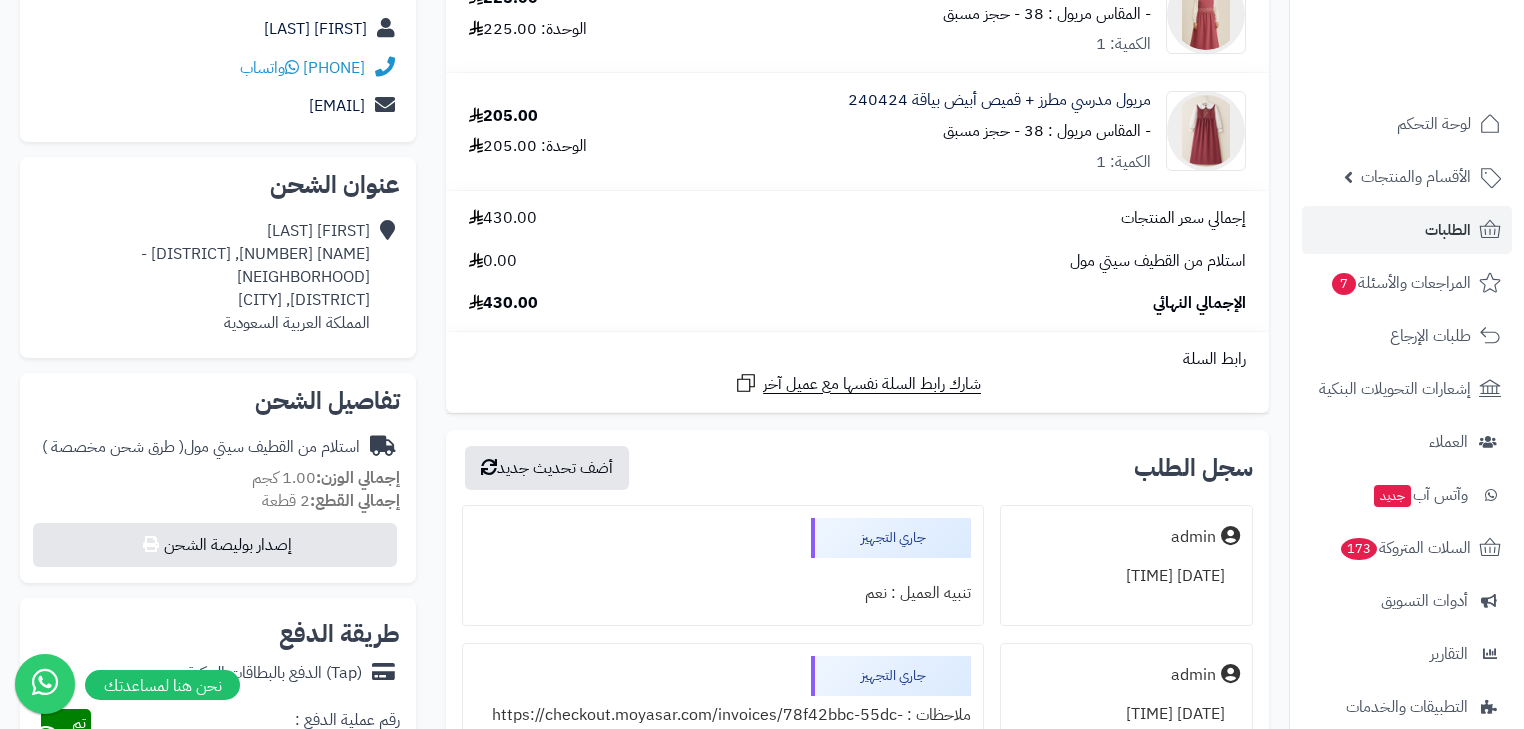 scroll, scrollTop: 320, scrollLeft: 0, axis: vertical 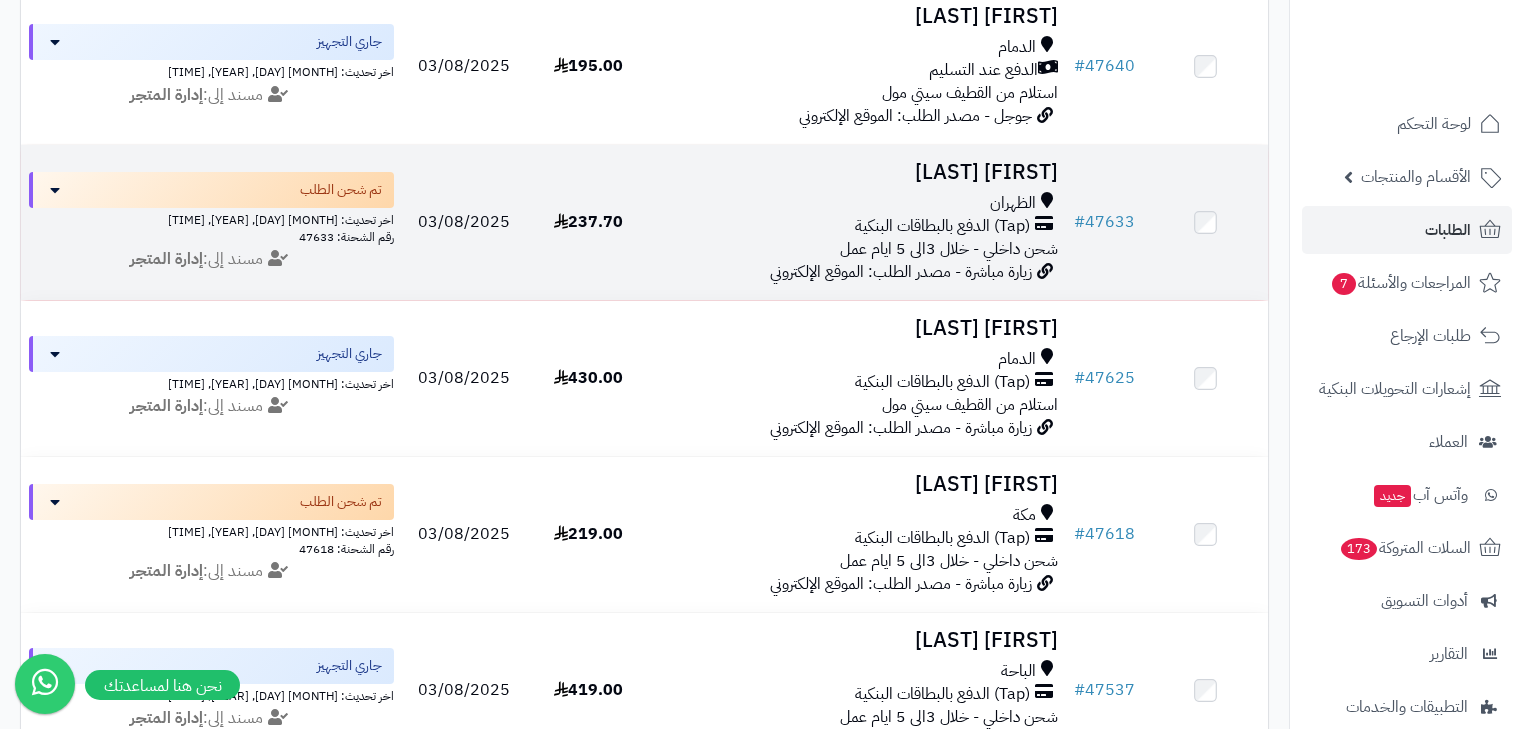 click on "الظهران" at bounding box center (1013, 203) 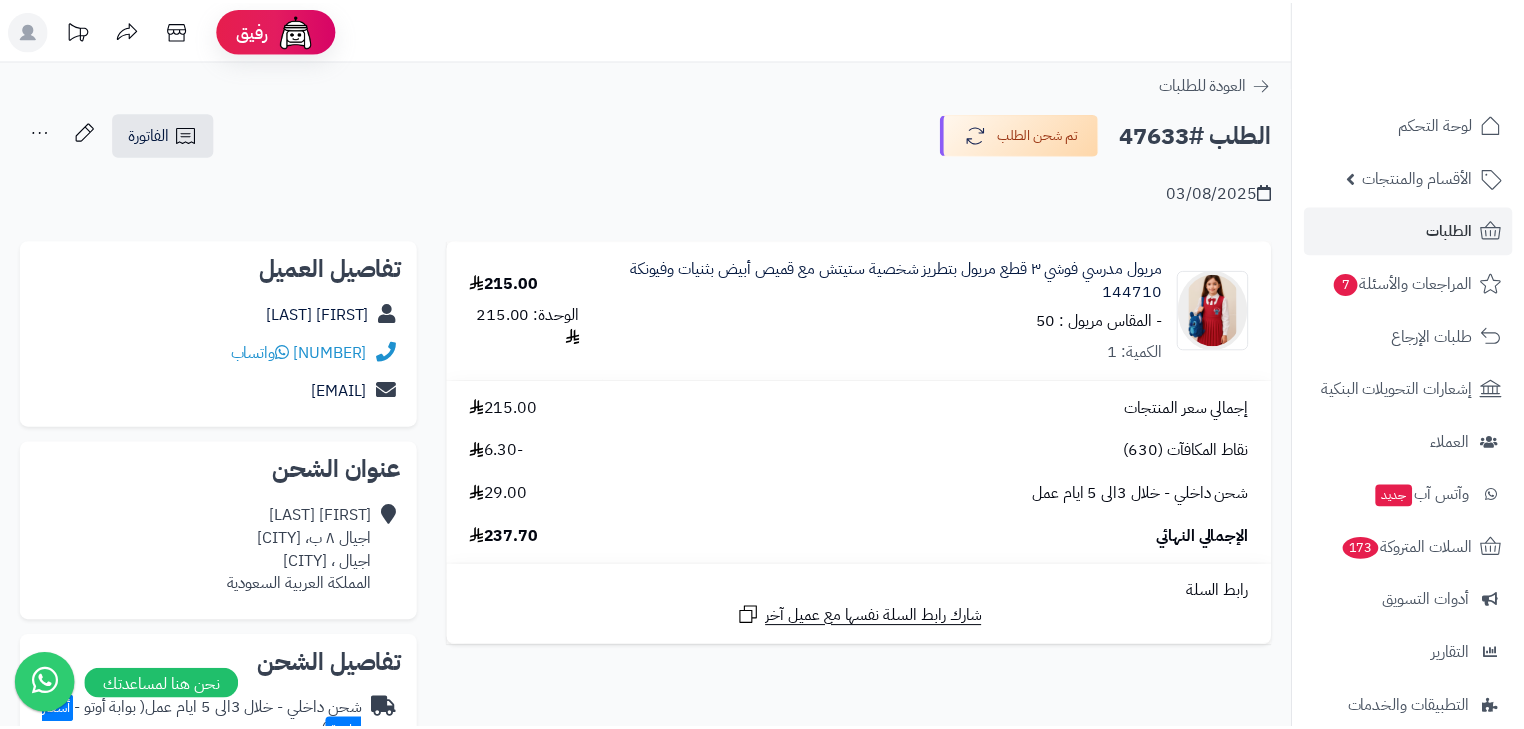 scroll, scrollTop: 0, scrollLeft: 0, axis: both 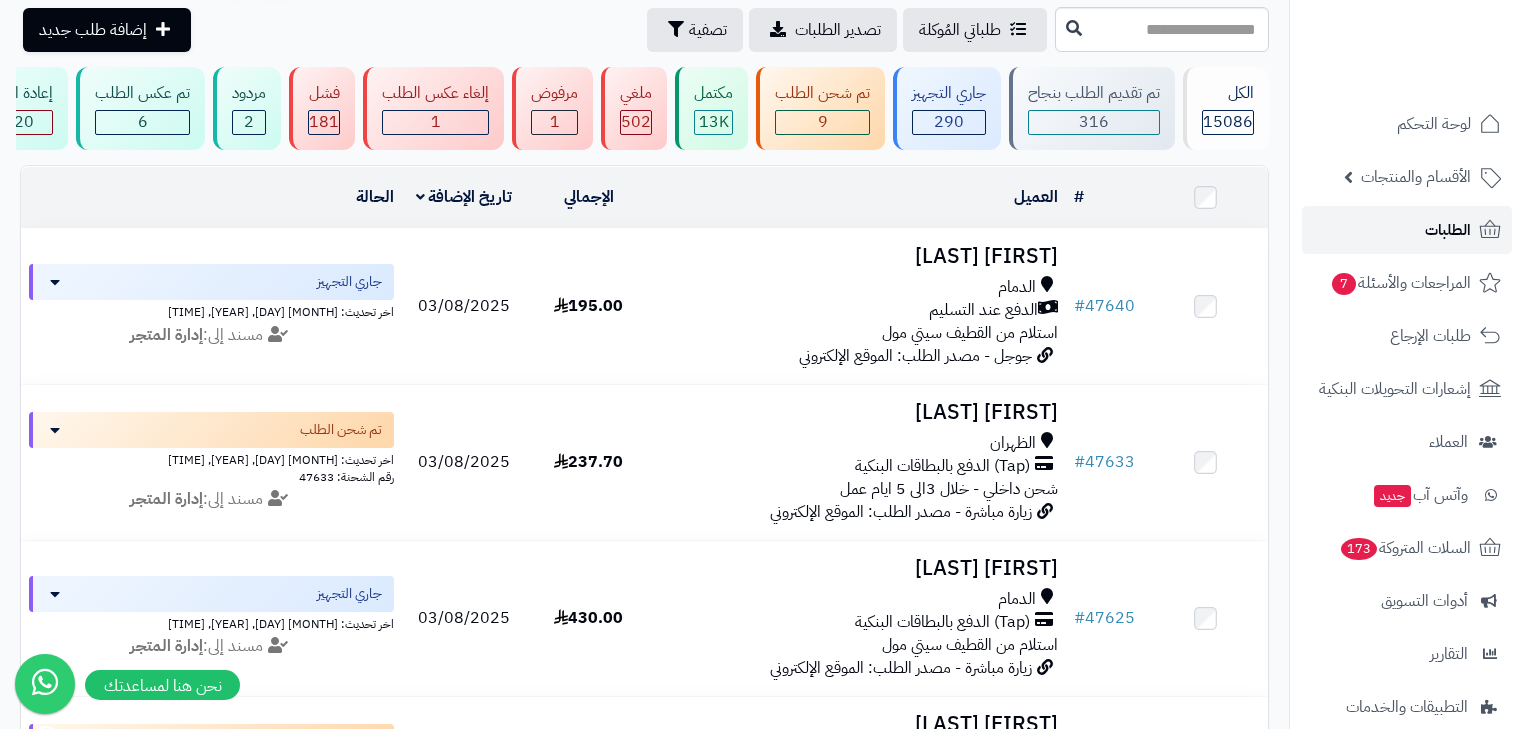 click on "الطلبات" at bounding box center [1407, 230] 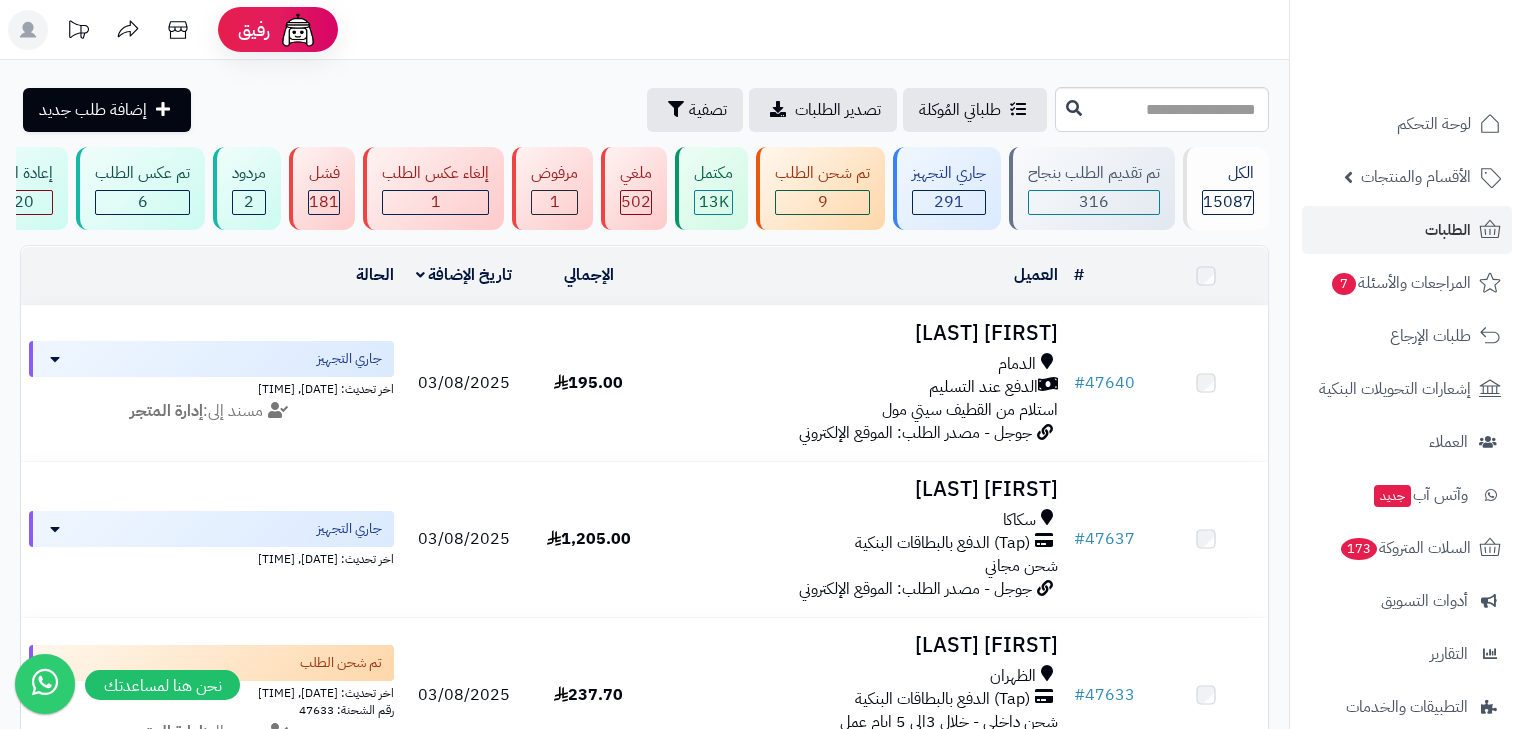 scroll, scrollTop: 0, scrollLeft: 0, axis: both 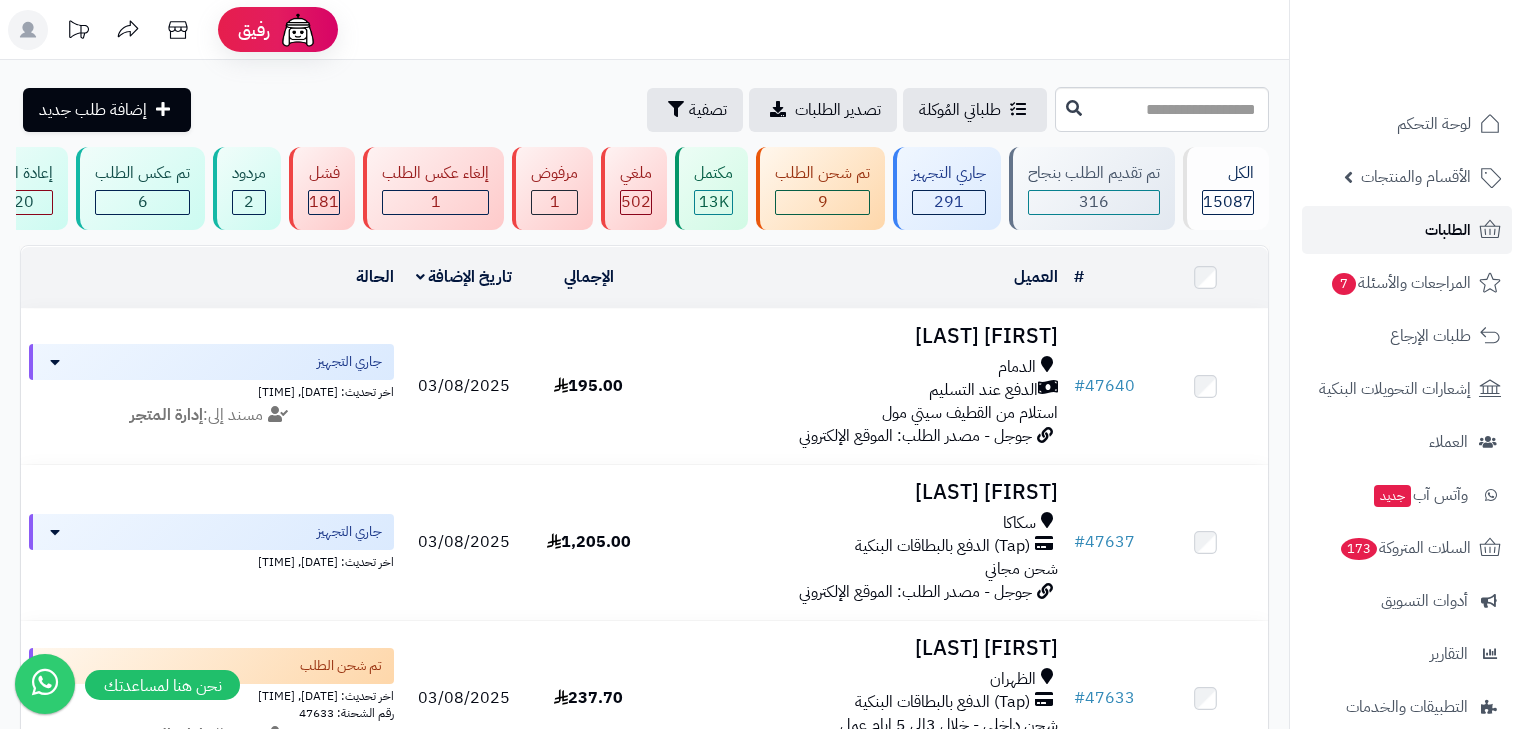 click on "الطلبات" at bounding box center (1448, 230) 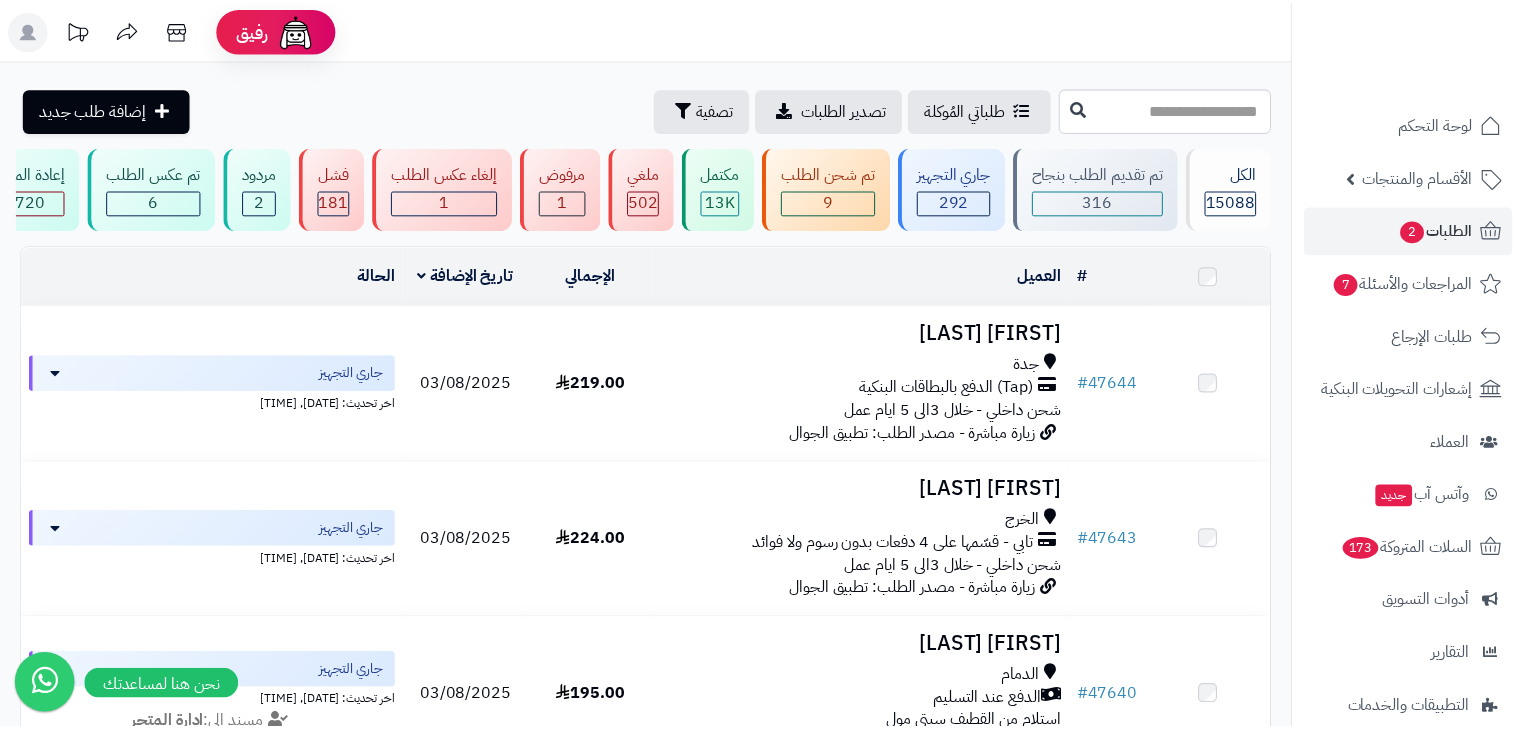 scroll, scrollTop: 0, scrollLeft: 0, axis: both 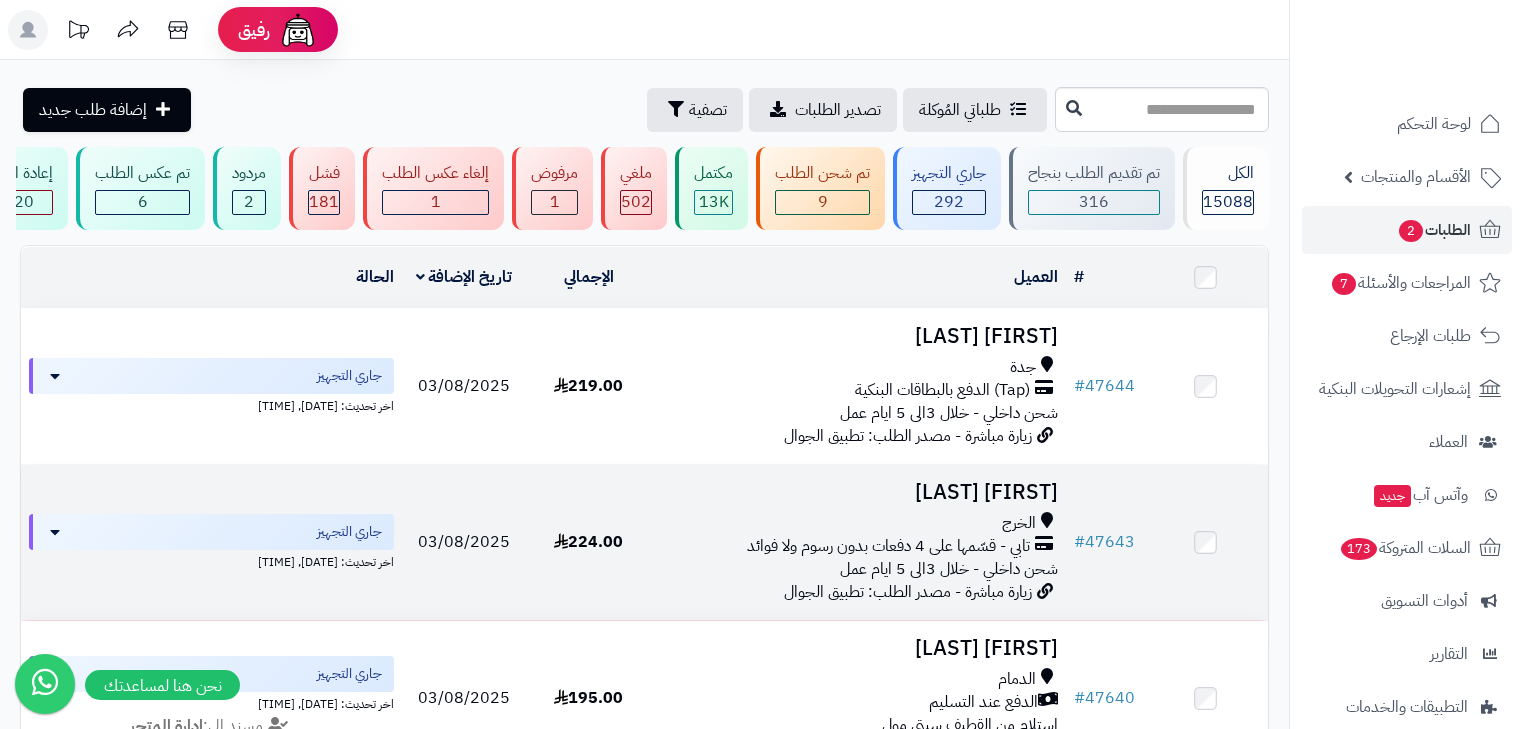 click on "الخرج" at bounding box center (858, 523) 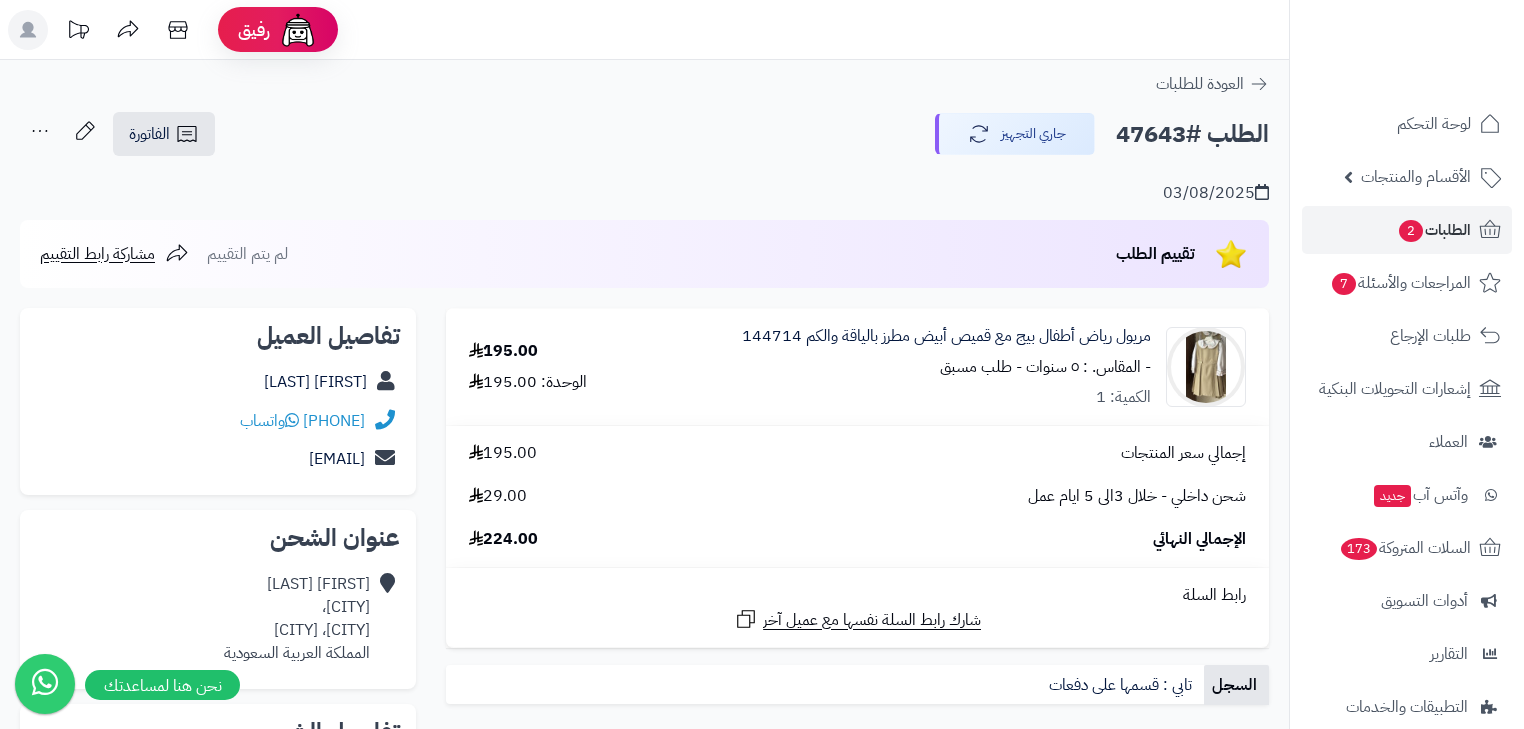 scroll, scrollTop: 0, scrollLeft: 0, axis: both 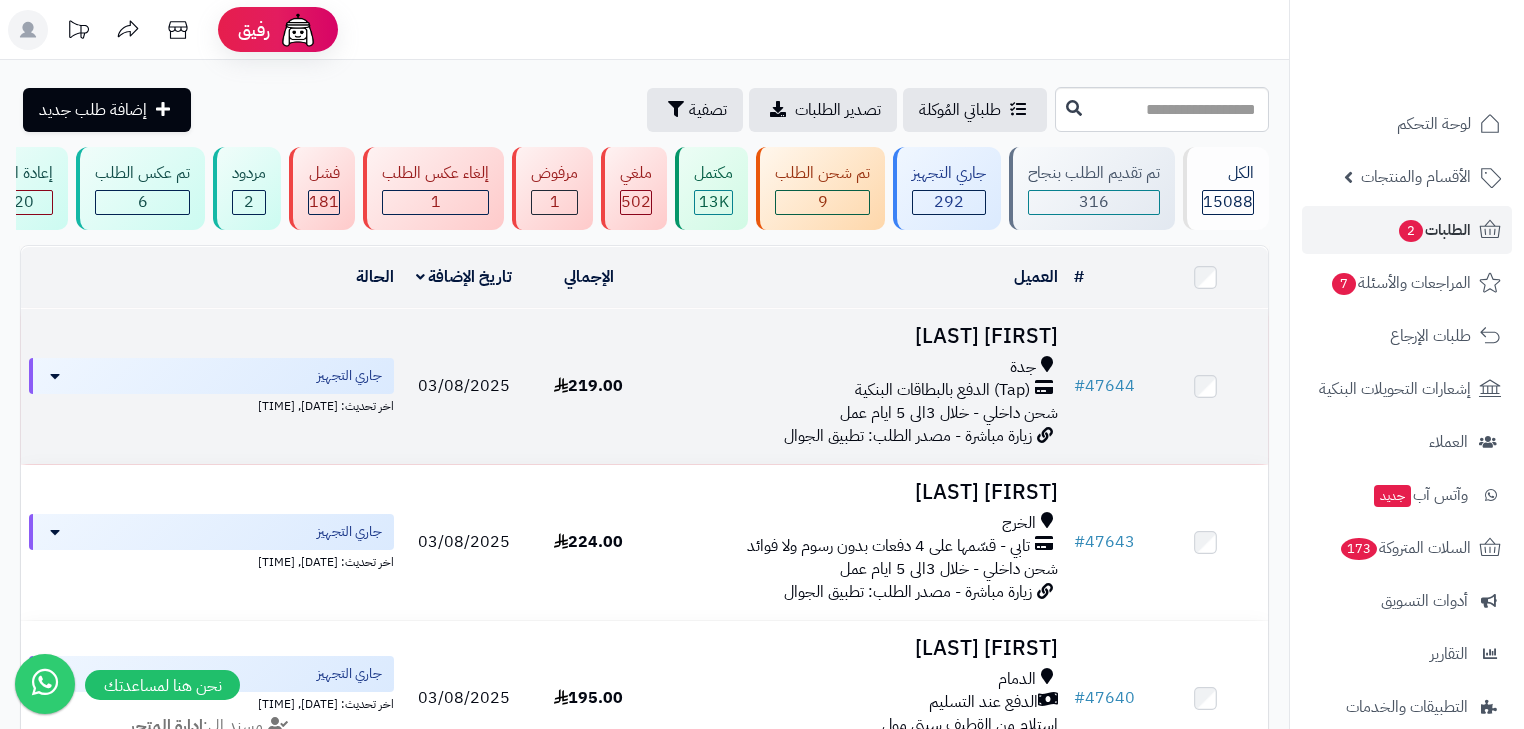 click on "[FIRST] [LAST]" at bounding box center (858, 336) 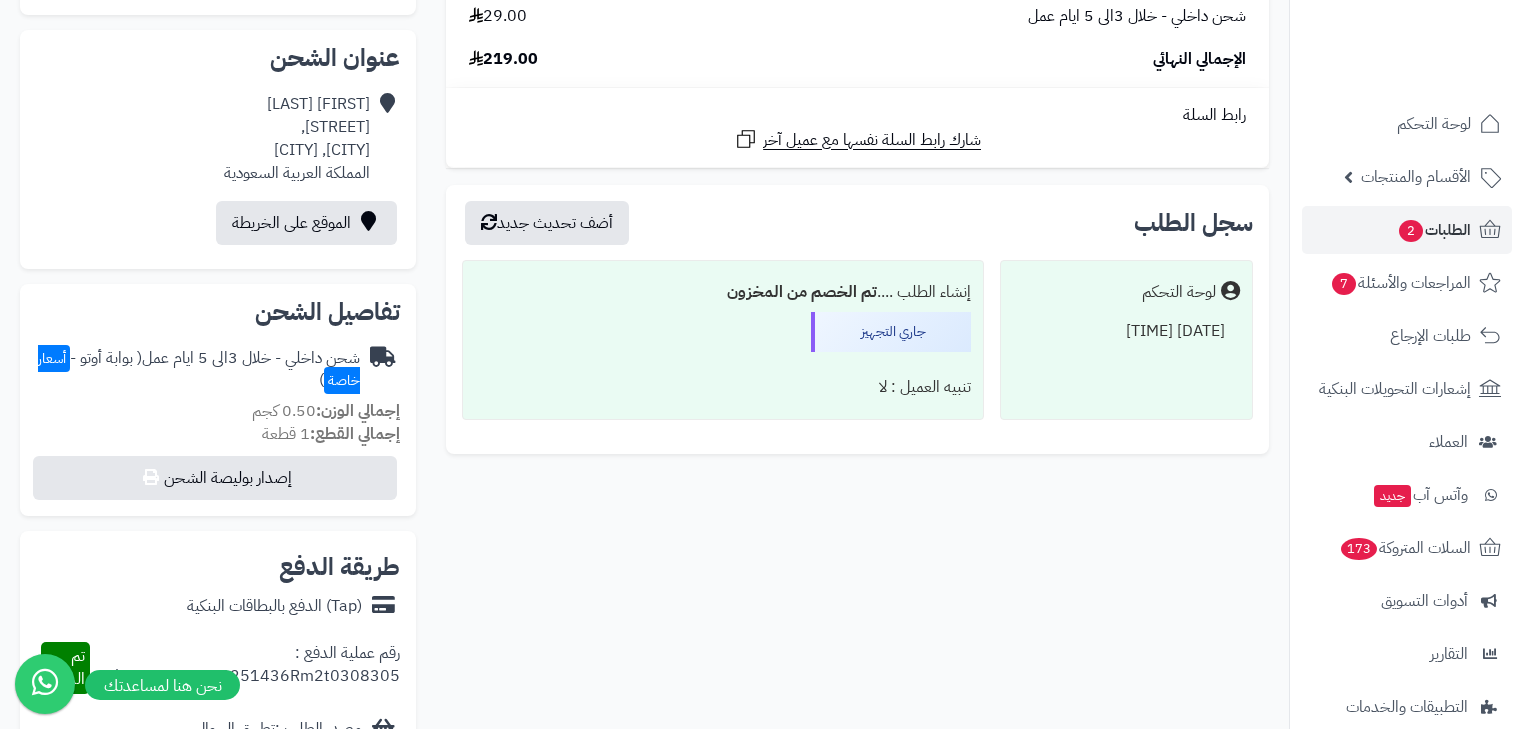 scroll, scrollTop: 0, scrollLeft: 0, axis: both 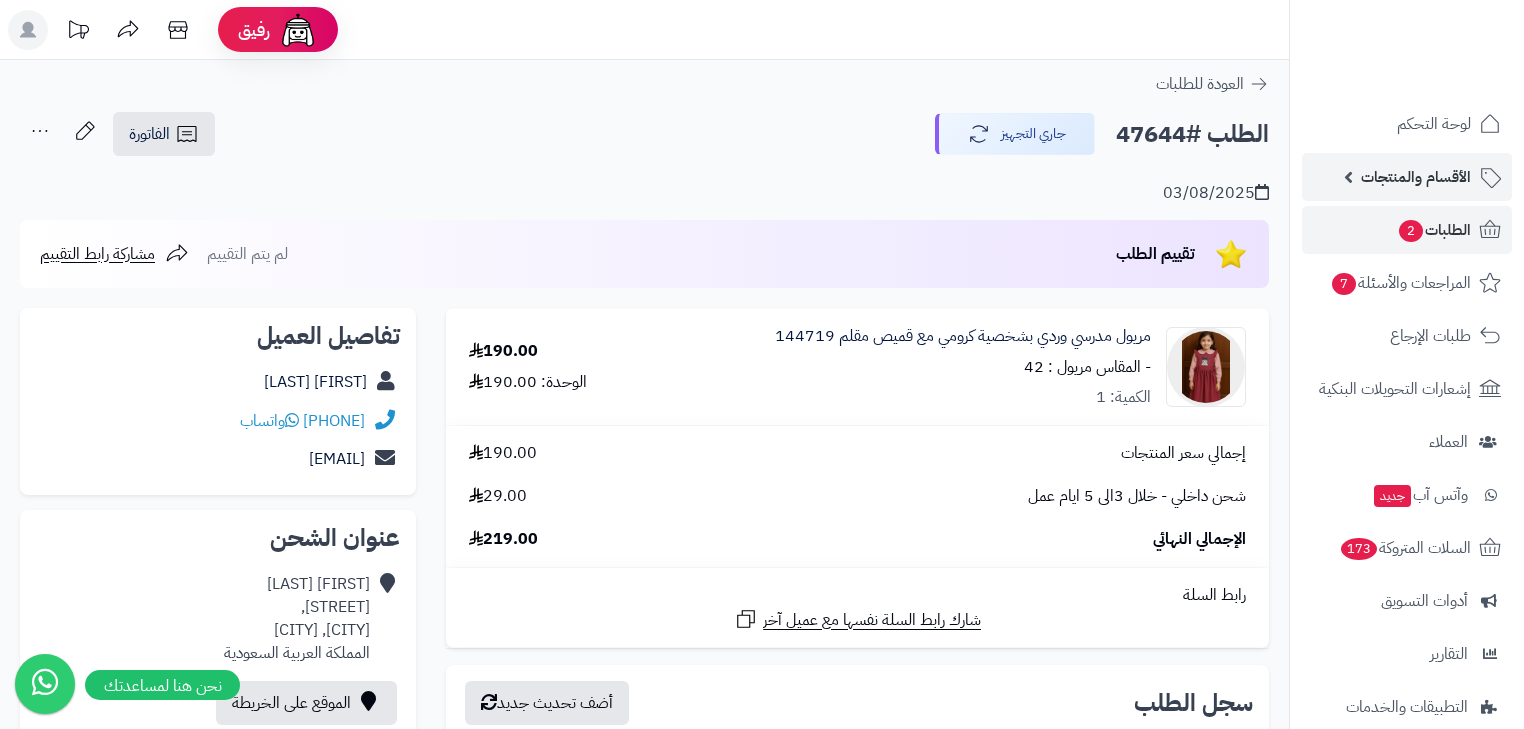 click on "الأقسام والمنتجات" at bounding box center (1407, 177) 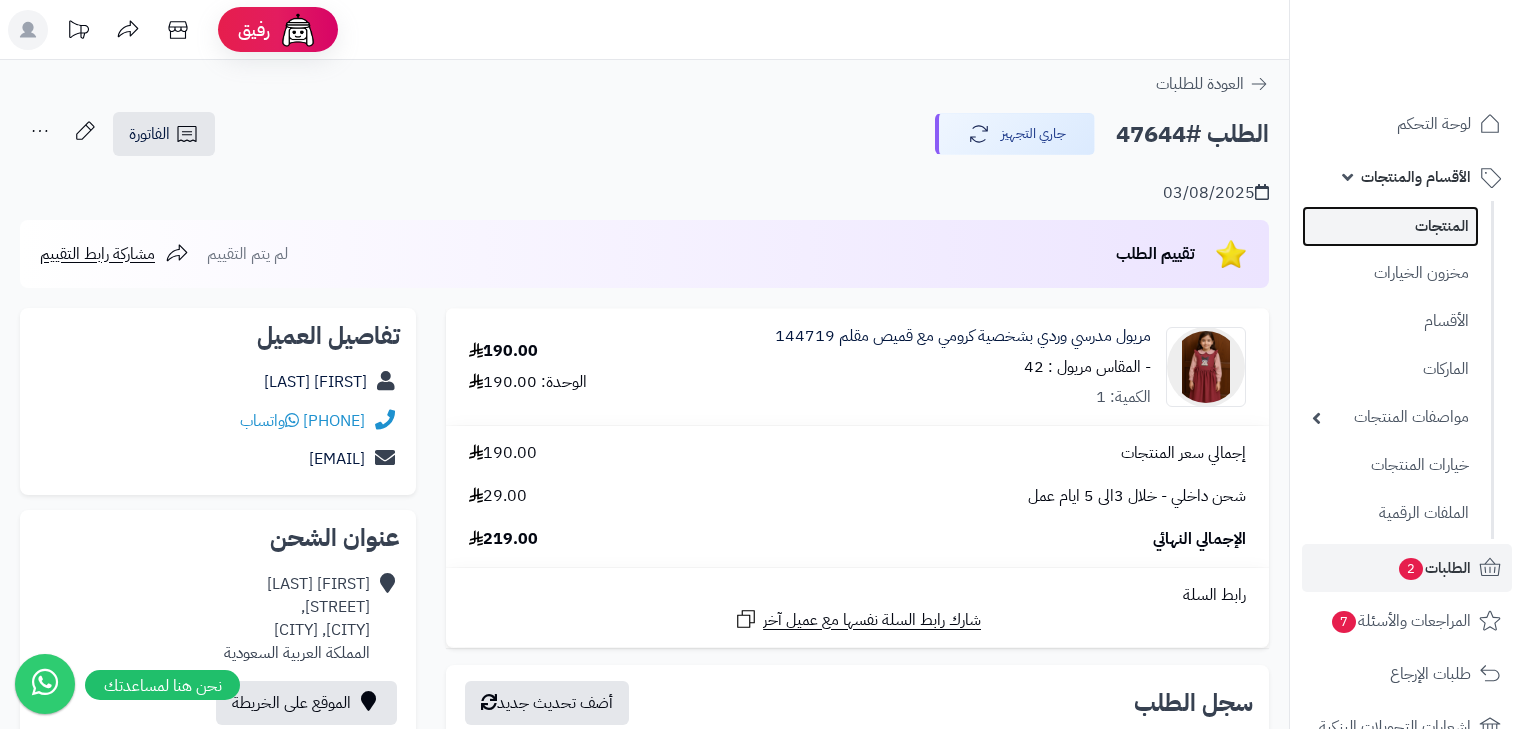 click on "المنتجات" at bounding box center (1390, 226) 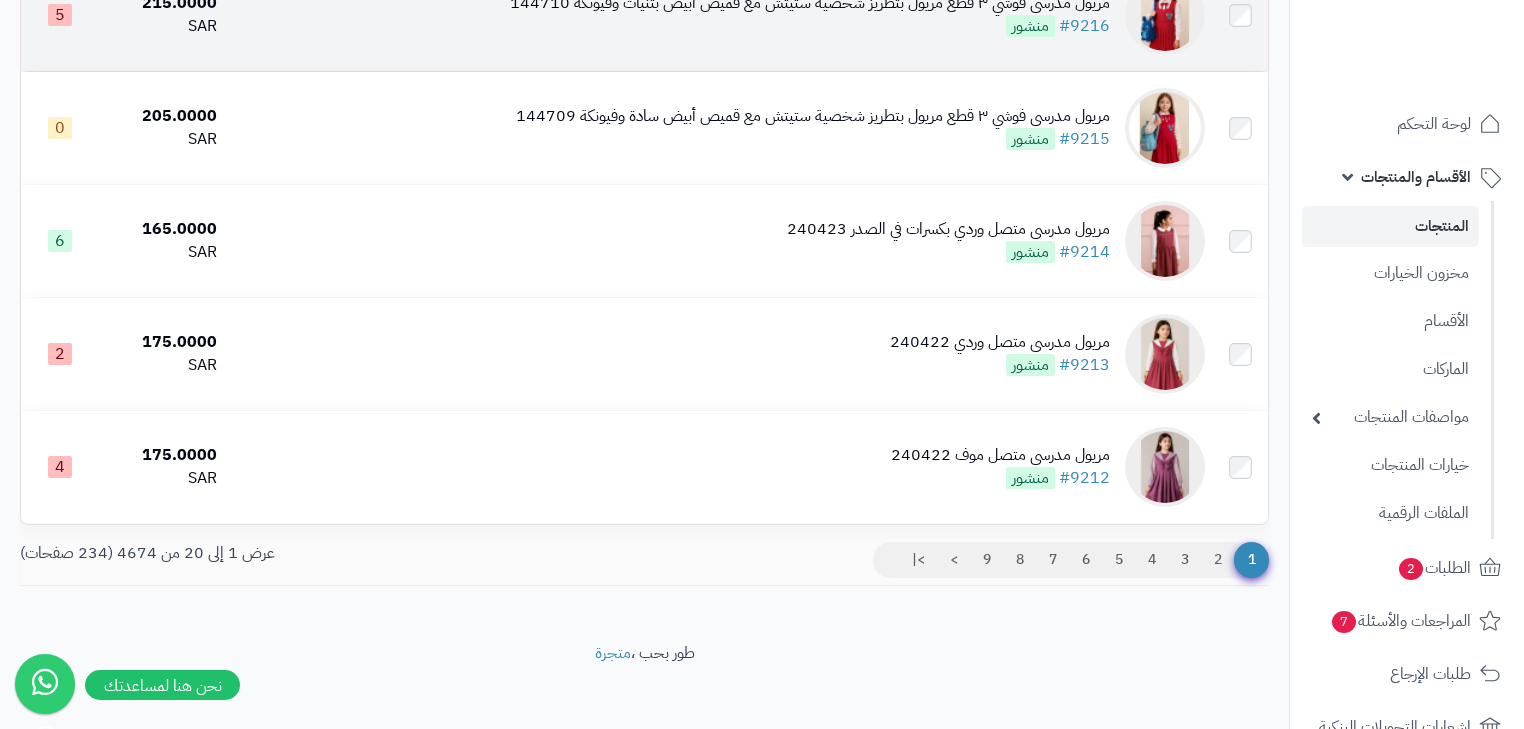 scroll, scrollTop: 2000, scrollLeft: 0, axis: vertical 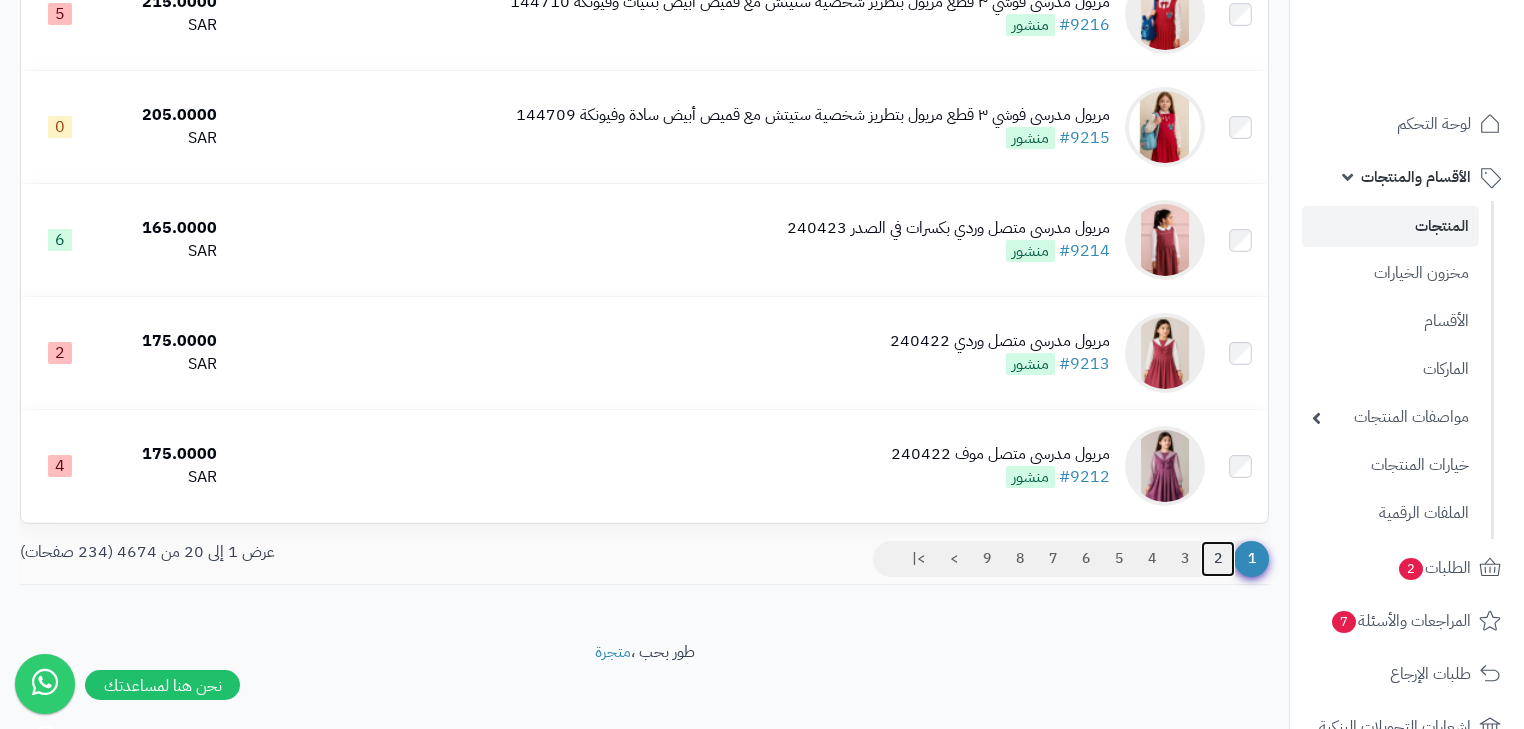 click on "2" at bounding box center (1218, 559) 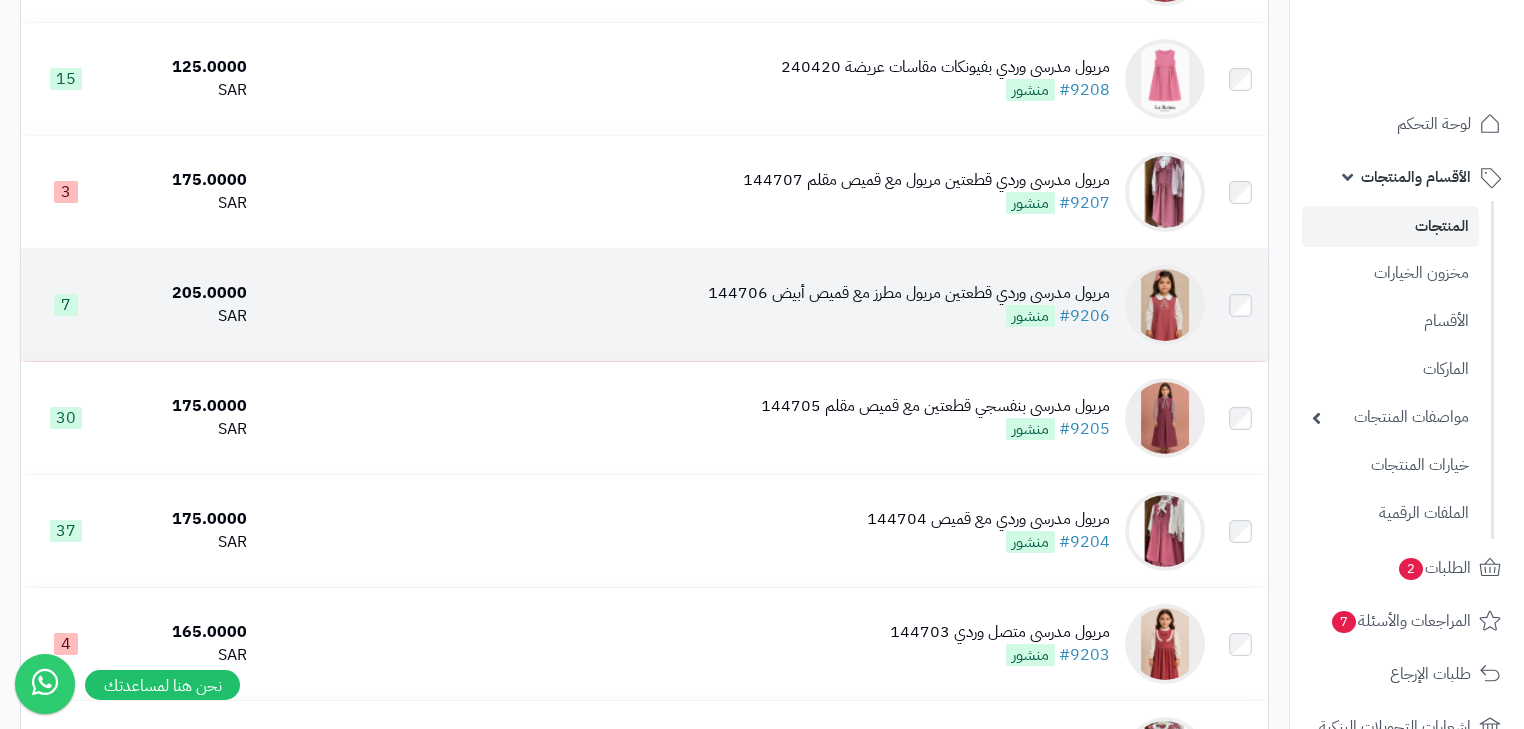 scroll, scrollTop: 640, scrollLeft: 0, axis: vertical 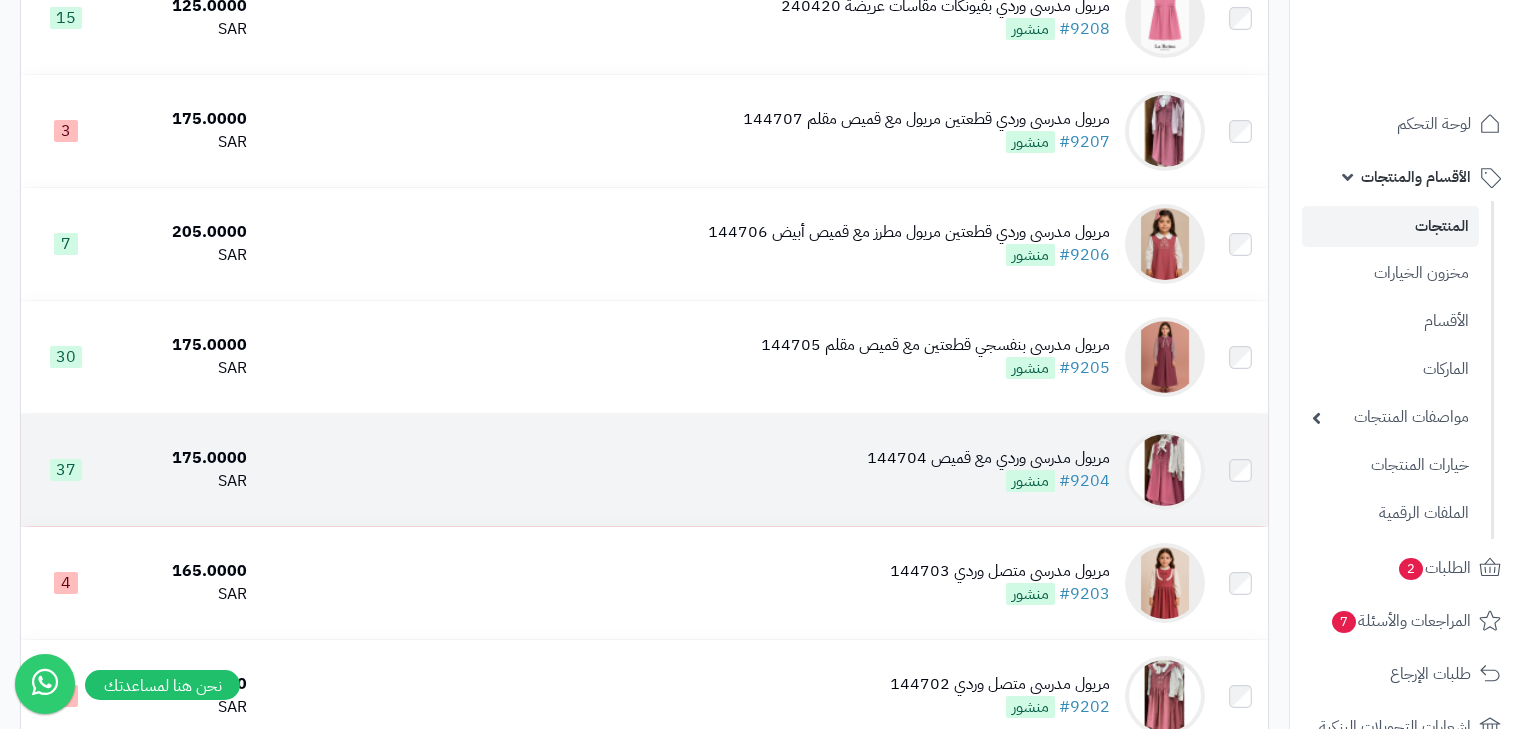 click on "منشور" at bounding box center (1030, 481) 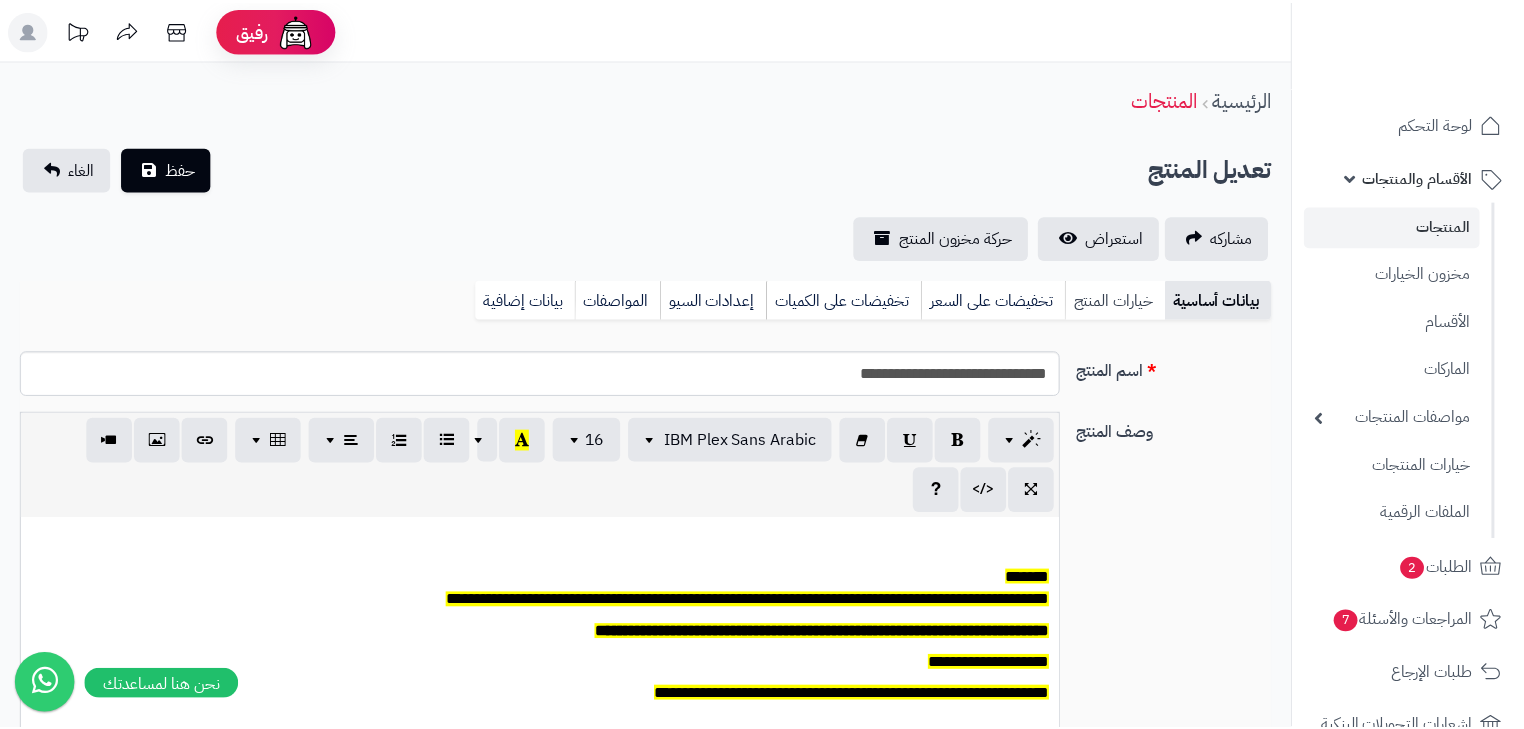 scroll, scrollTop: 0, scrollLeft: 0, axis: both 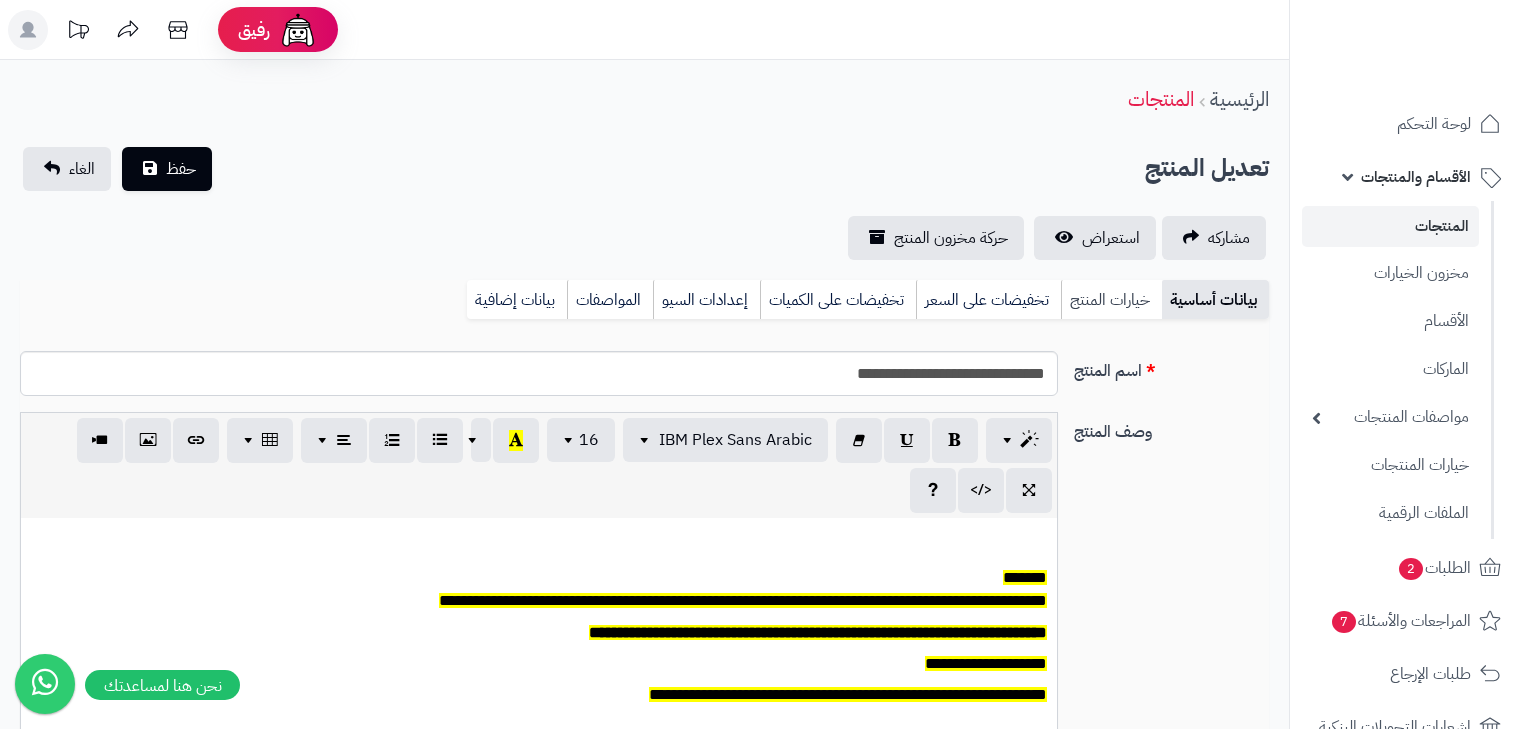 click on "خيارات المنتج" at bounding box center (1111, 300) 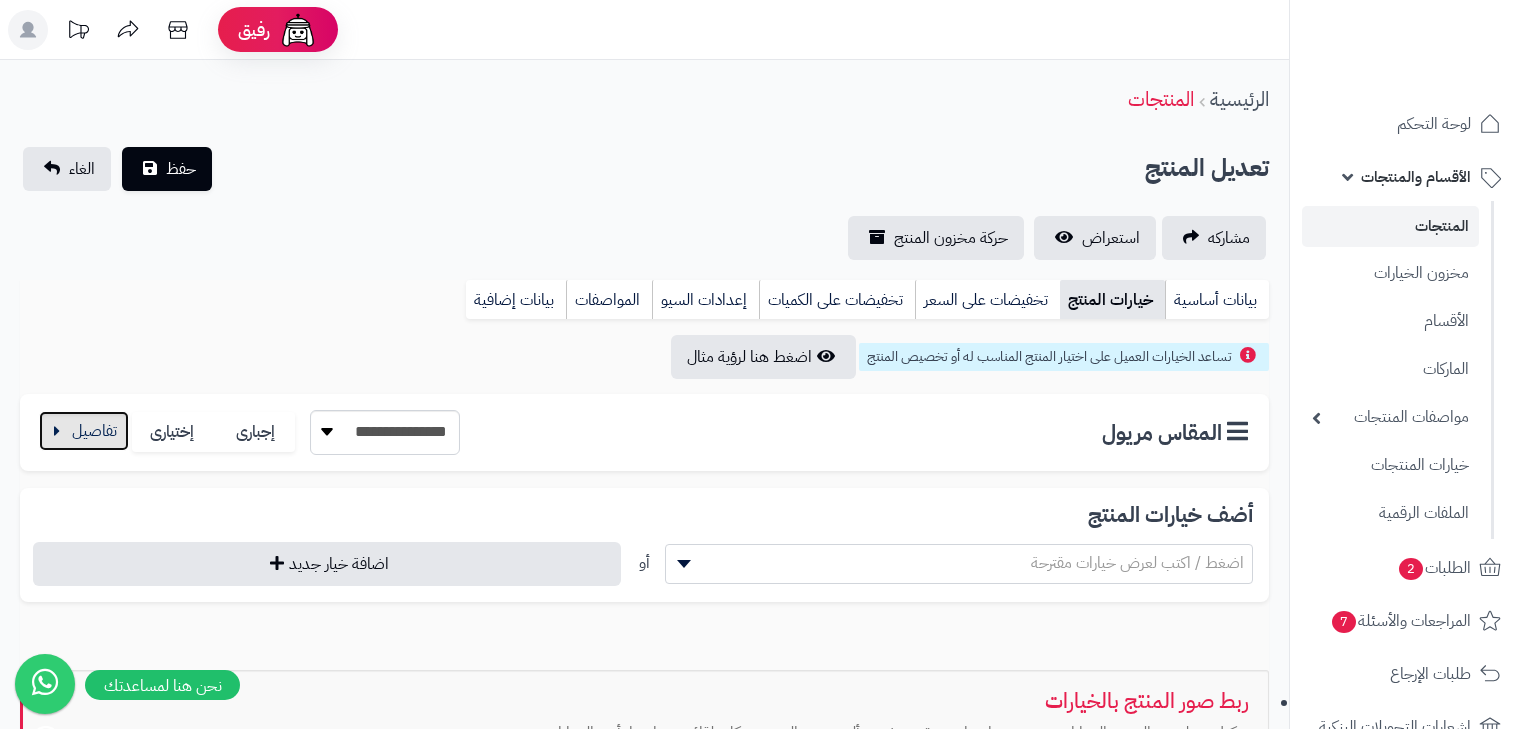 click at bounding box center (84, 431) 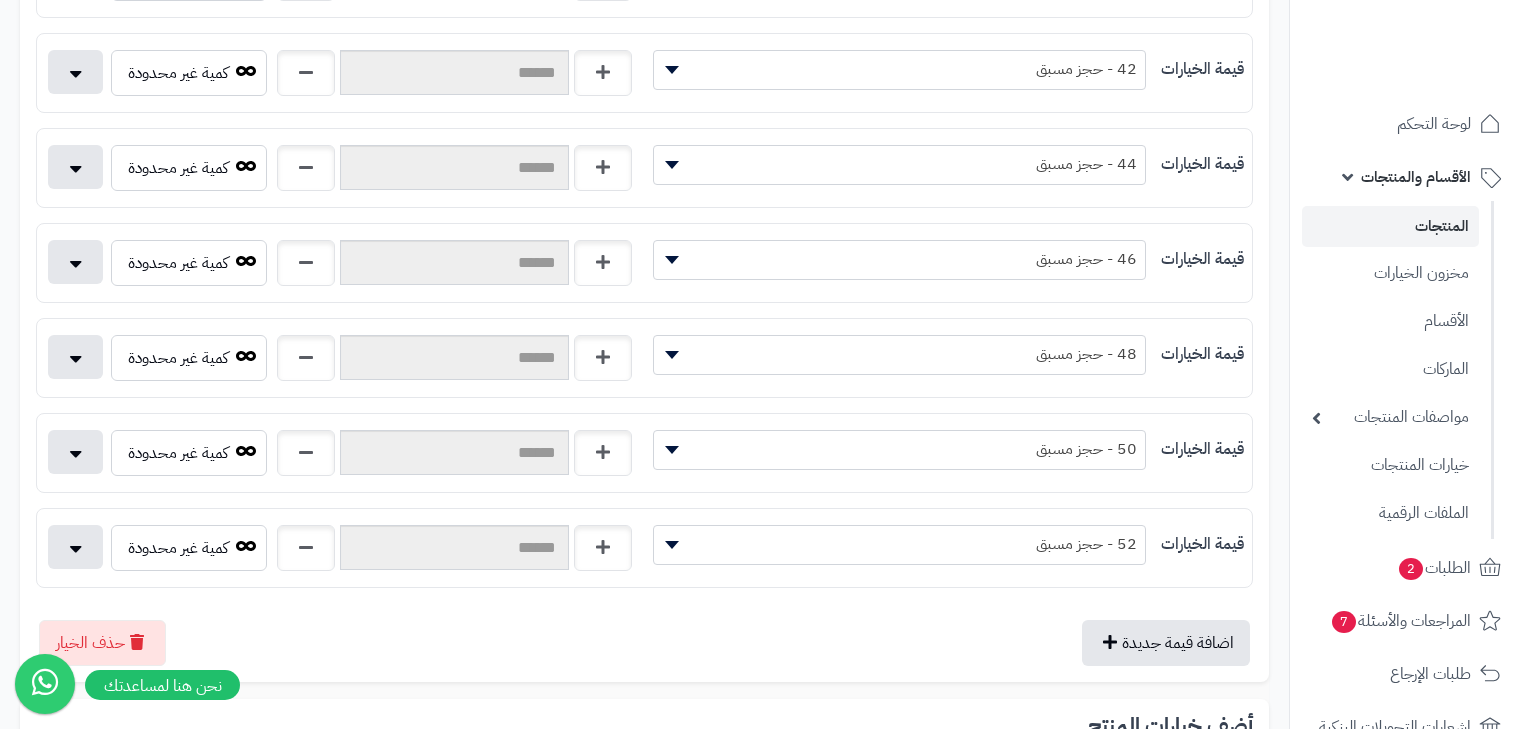 scroll, scrollTop: 640, scrollLeft: 0, axis: vertical 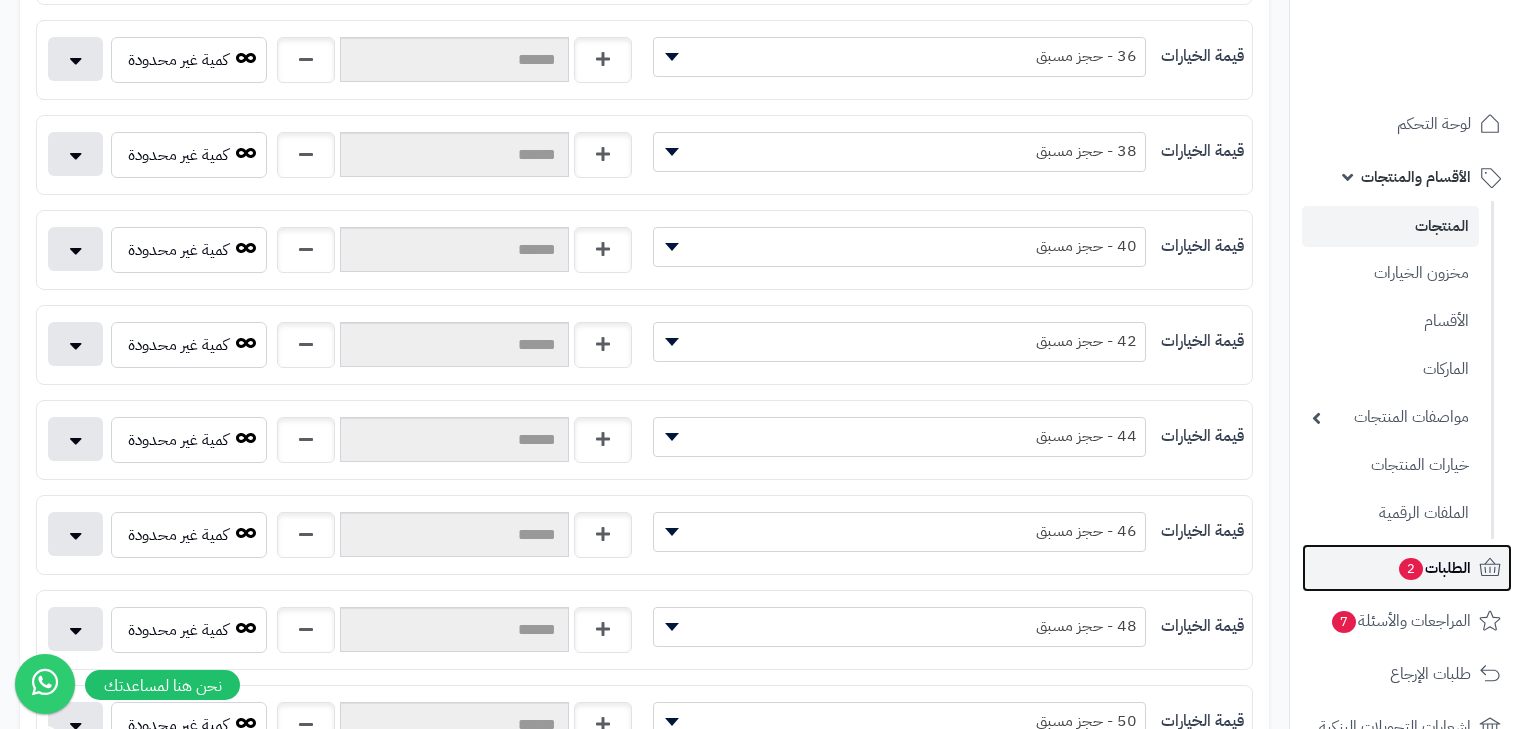 click on "الطلبات  2" at bounding box center [1407, 568] 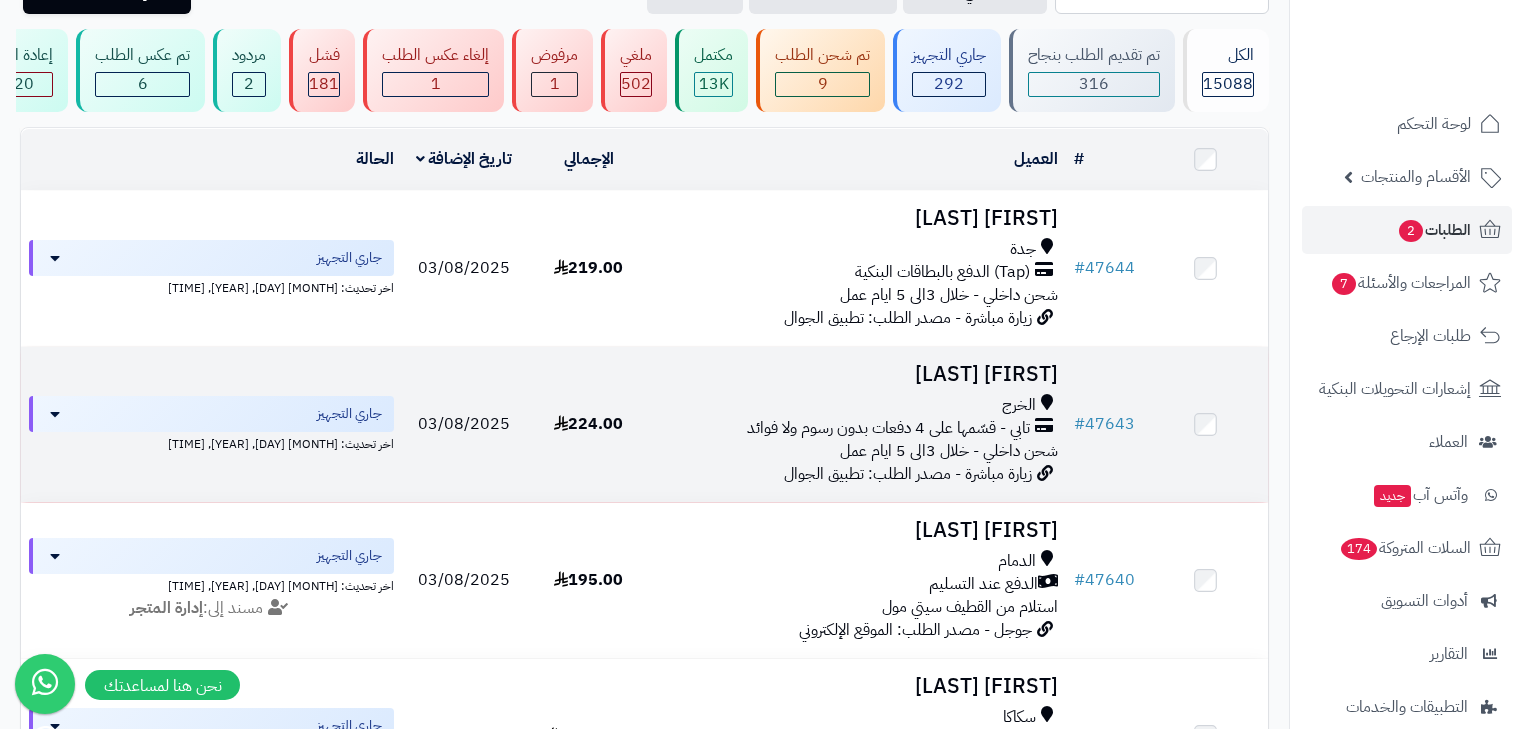 scroll, scrollTop: 0, scrollLeft: 0, axis: both 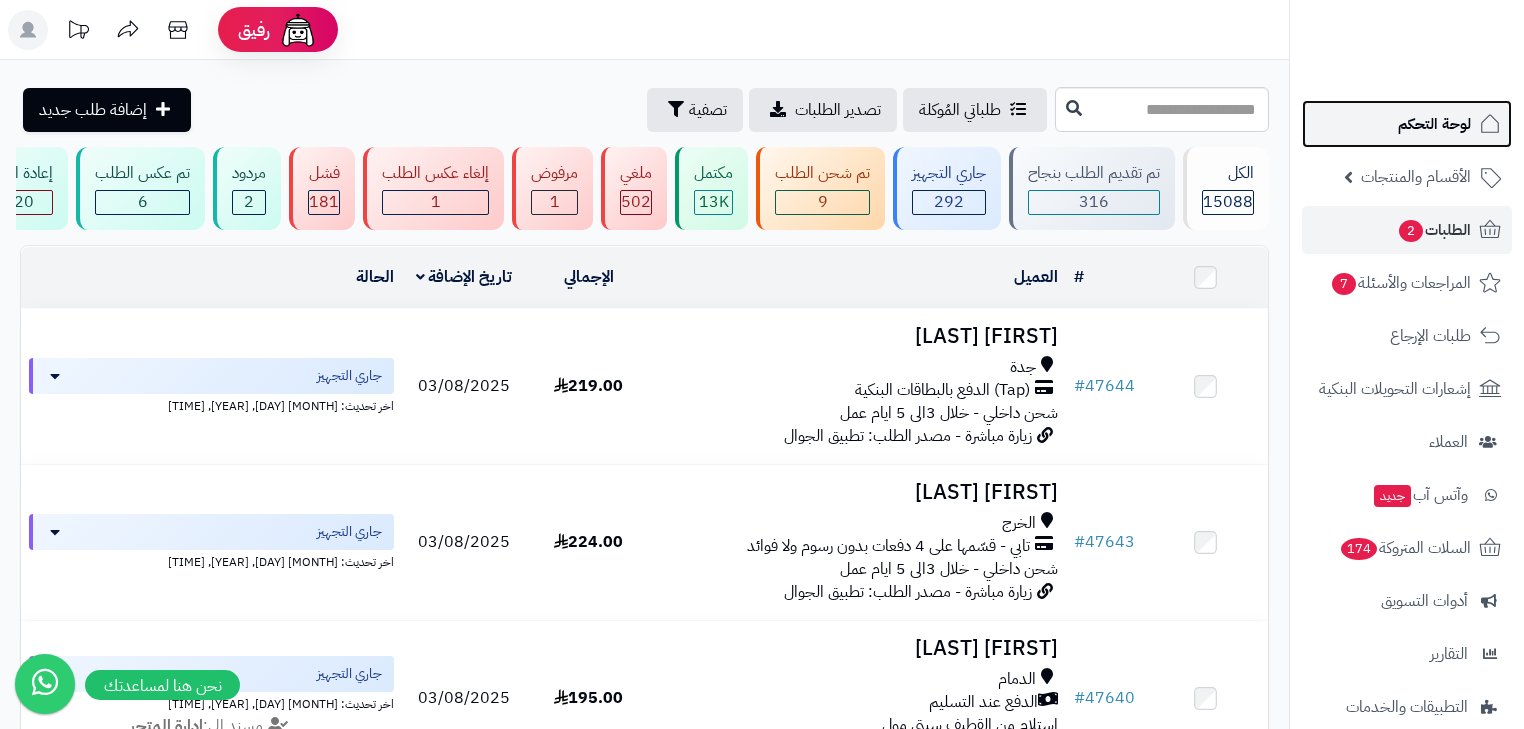 click on "لوحة التحكم" at bounding box center (1434, 124) 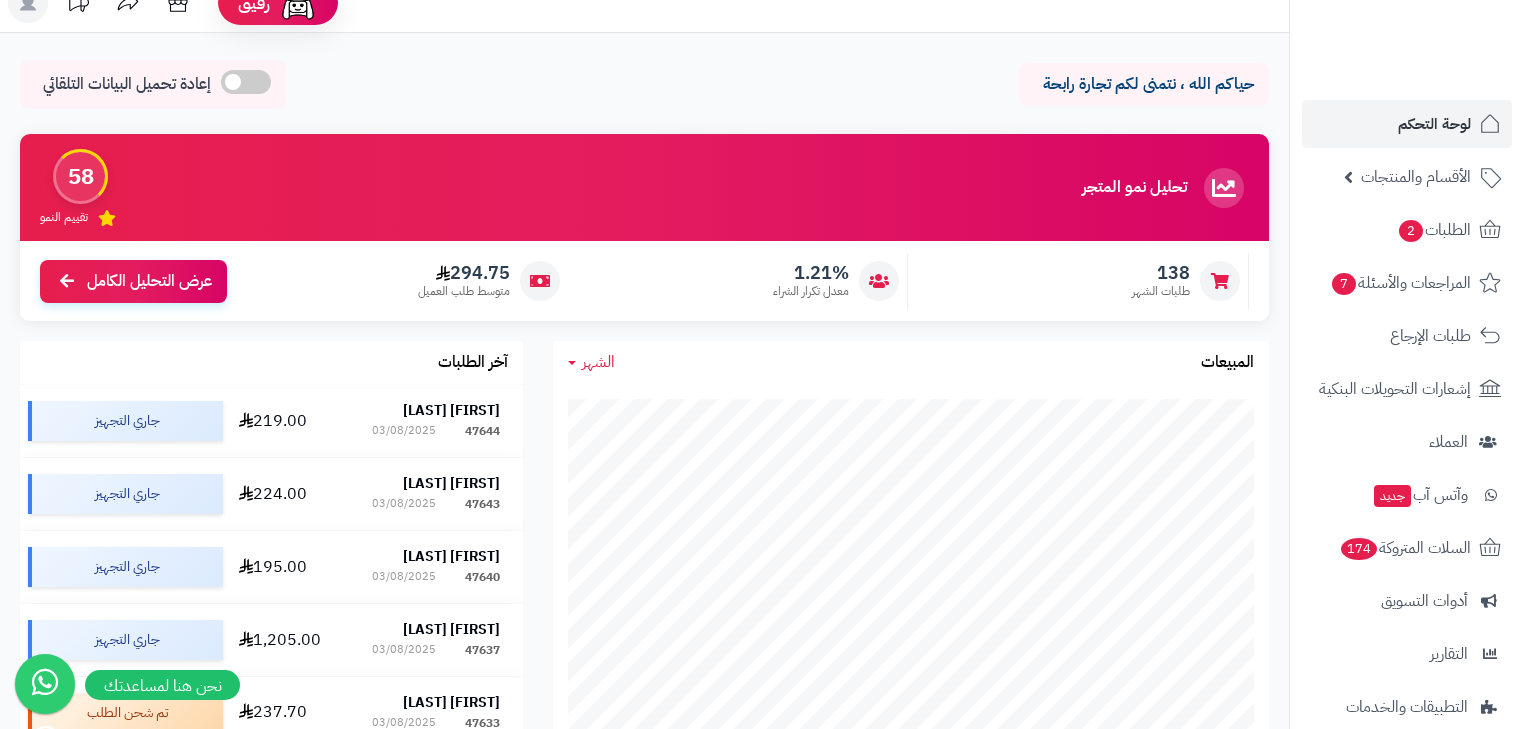 scroll, scrollTop: 0, scrollLeft: 0, axis: both 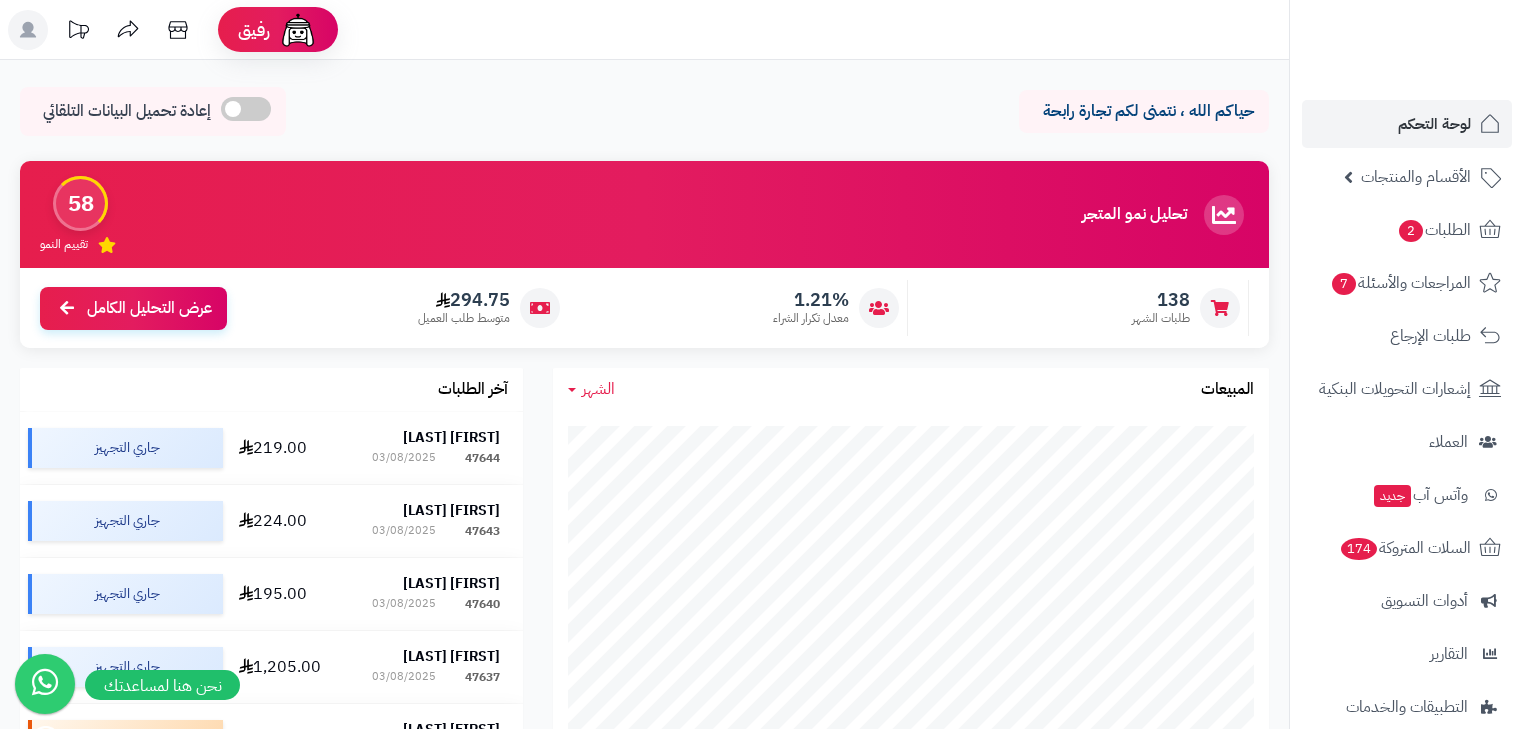 click on "لوحة التحكم
الأقسام والمنتجات
المنتجات
مخزون الخيارات
الأقسام
الماركات
مواصفات المنتجات
مواصفات المنتجات
أنواع المواصفات
خيارات المنتجات
الملفات الرقمية
الطلبات  2
المراجعات والأسئلة  7
طلبات الإرجاع
إشعارات التحويلات البنكية
العملاء
وآتس آب  جديد
السلات المتروكة  174
أدوات التسويق
التقارير
التطبيقات والخدمات
تطبيق المتجر    جديد
تطبيق نقاط البيع    جديد
الإعدادات" at bounding box center [1407, 495] 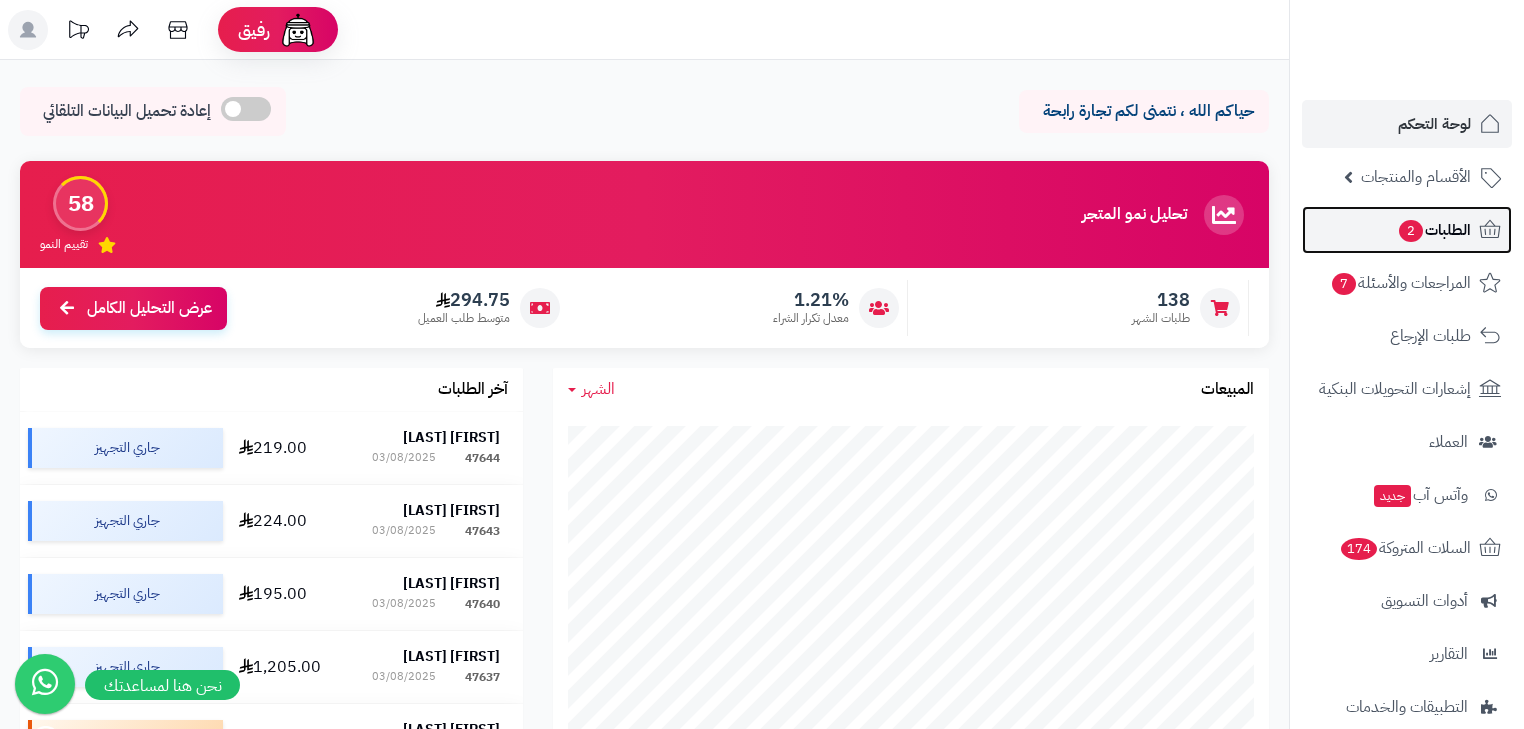 click on "الطلبات  2" at bounding box center [1407, 230] 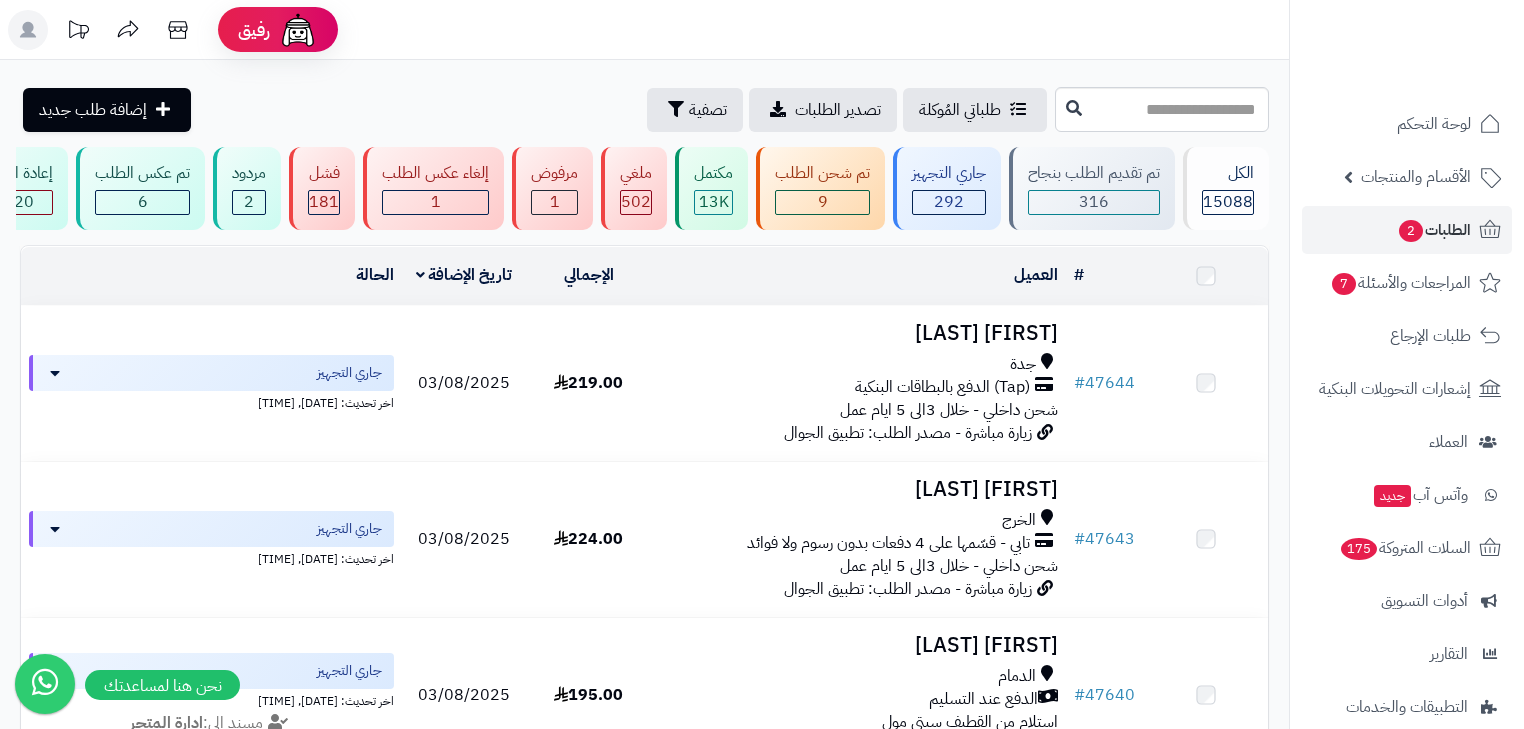 scroll, scrollTop: 0, scrollLeft: 0, axis: both 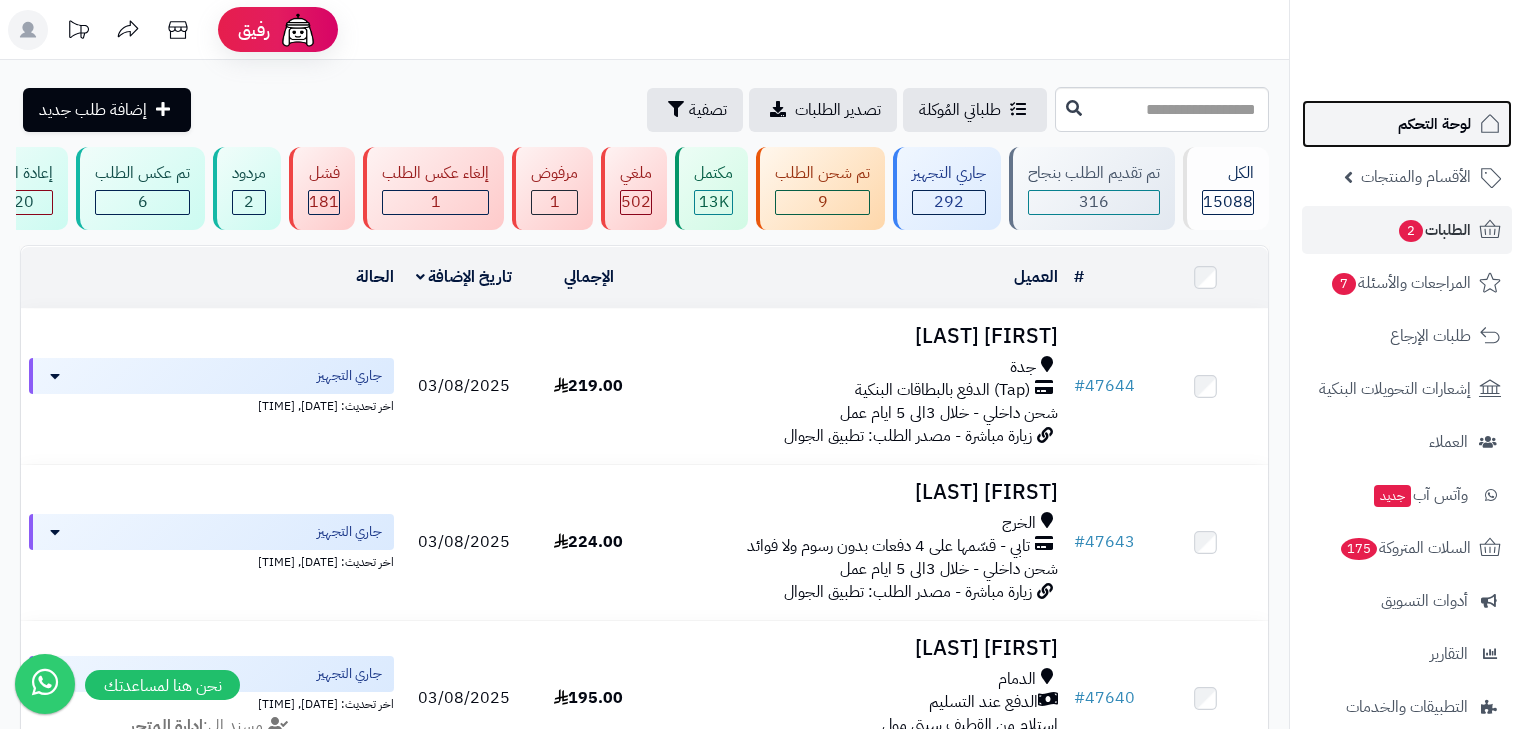 click on "لوحة التحكم" at bounding box center [1407, 124] 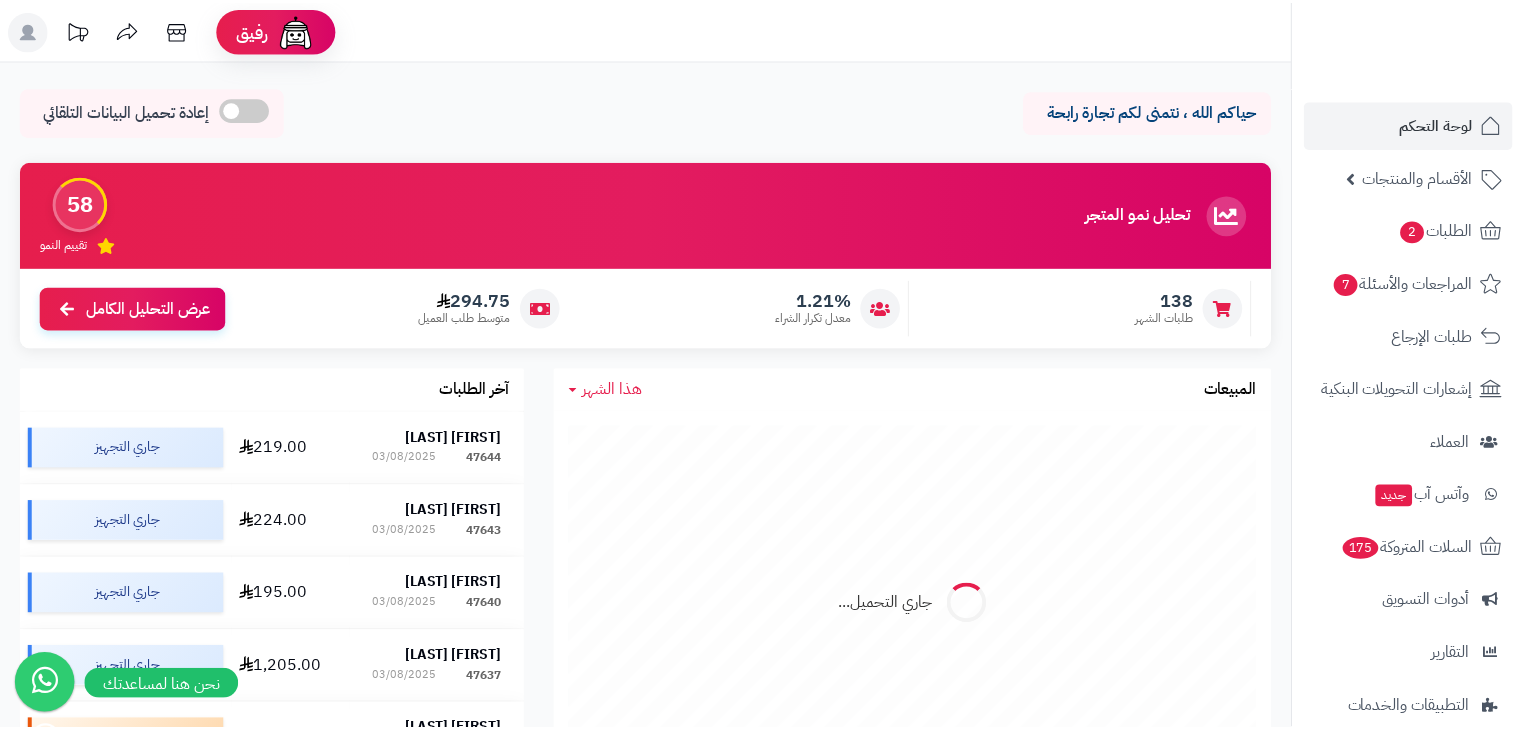 scroll, scrollTop: 0, scrollLeft: 0, axis: both 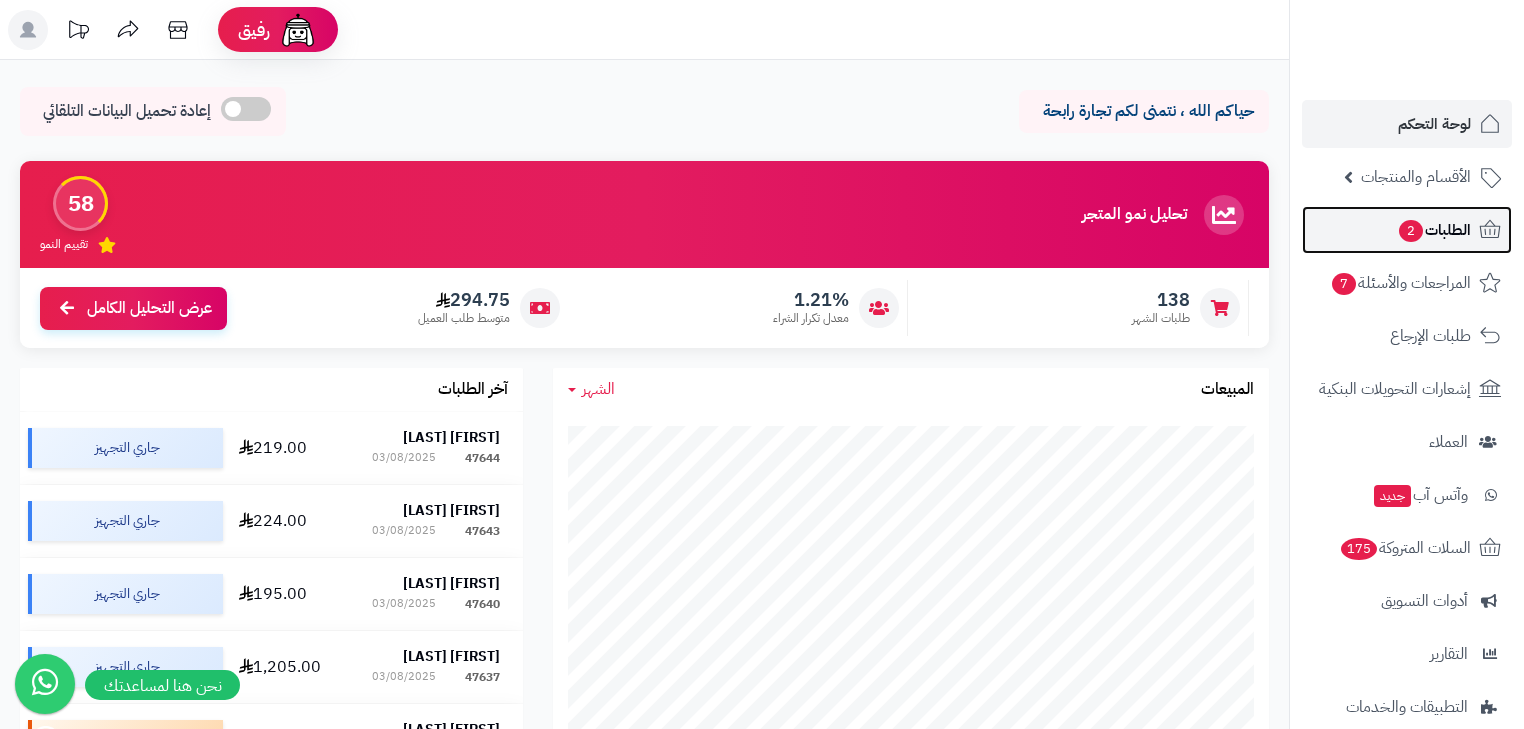 click on "الطلبات  2" at bounding box center (1434, 230) 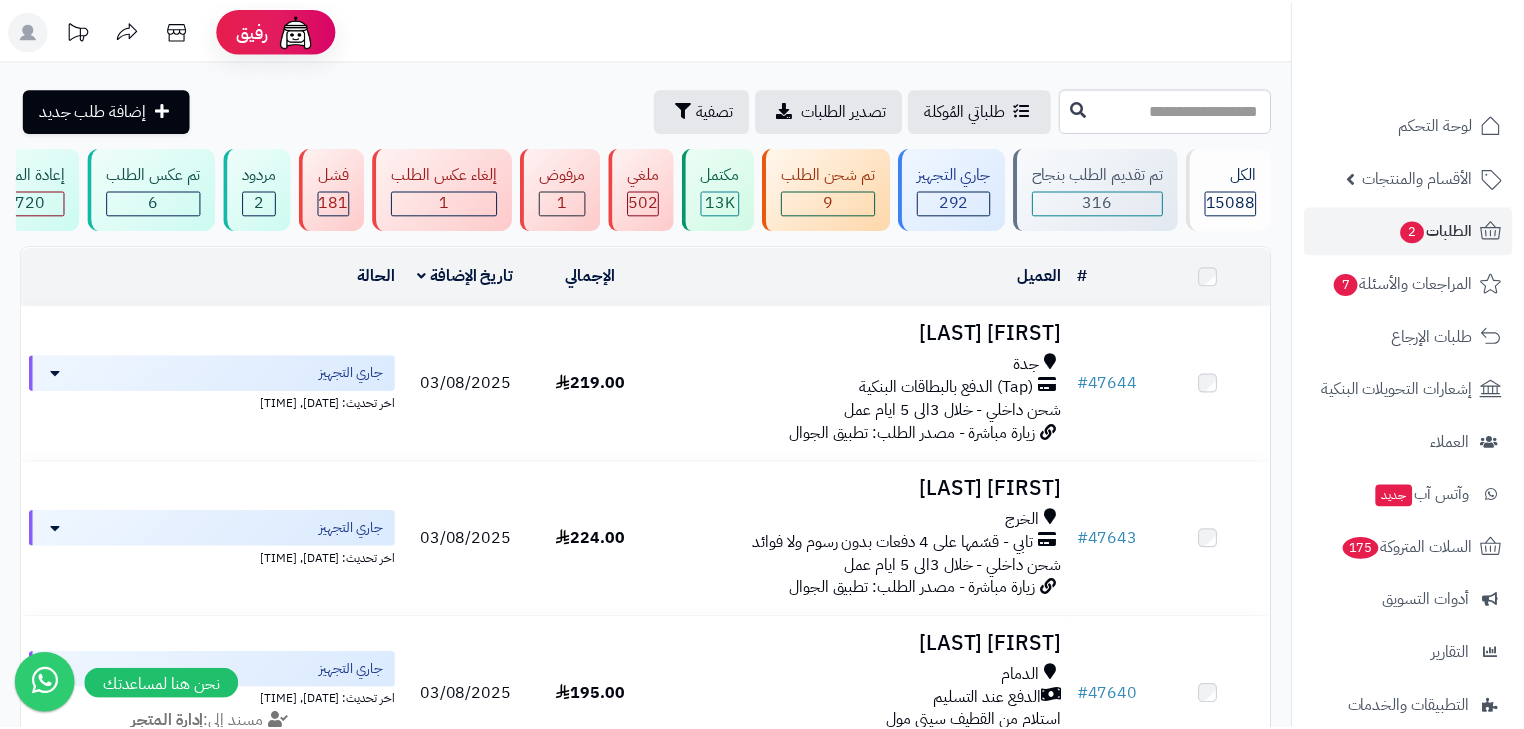 scroll, scrollTop: 0, scrollLeft: 0, axis: both 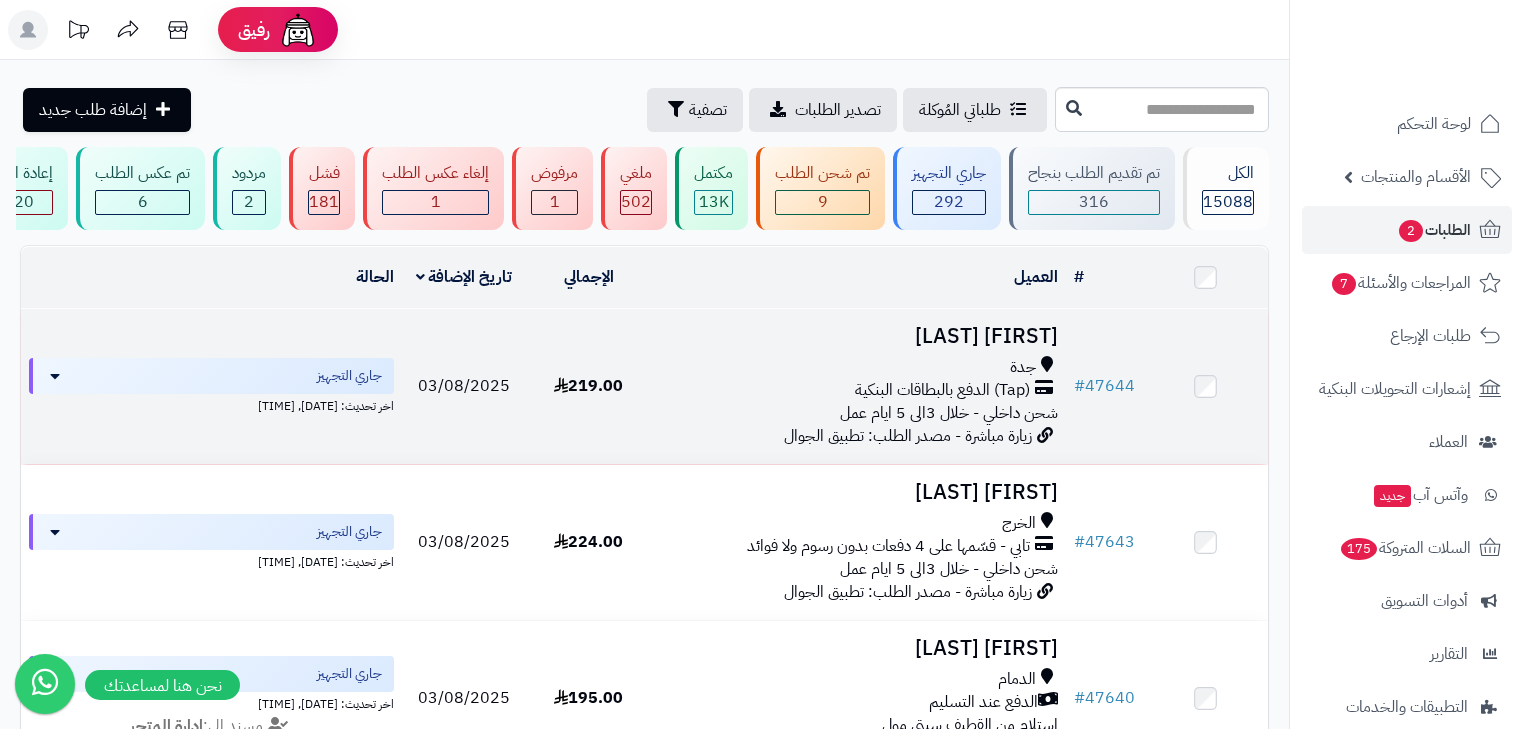 click on "جدة" at bounding box center (858, 367) 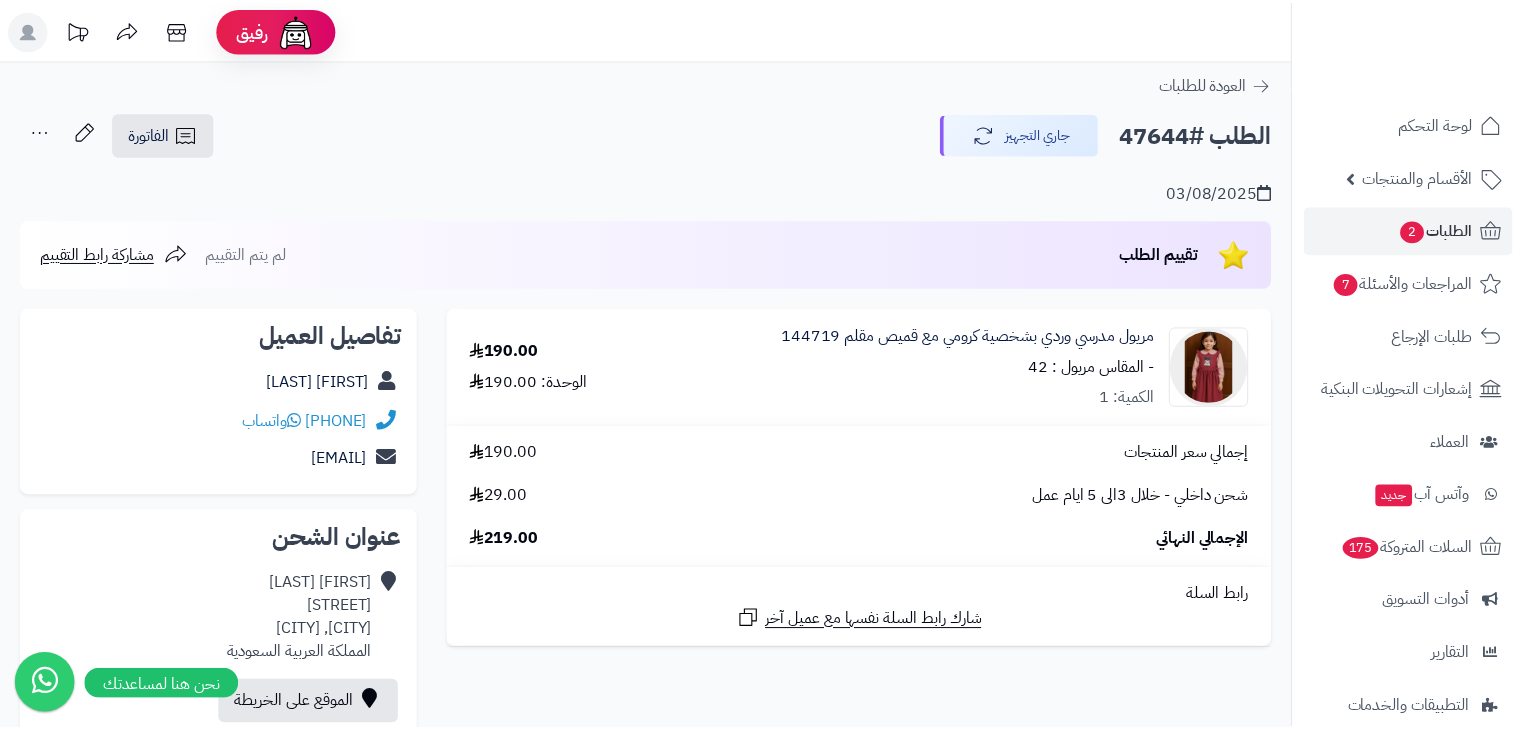 scroll, scrollTop: 0, scrollLeft: 0, axis: both 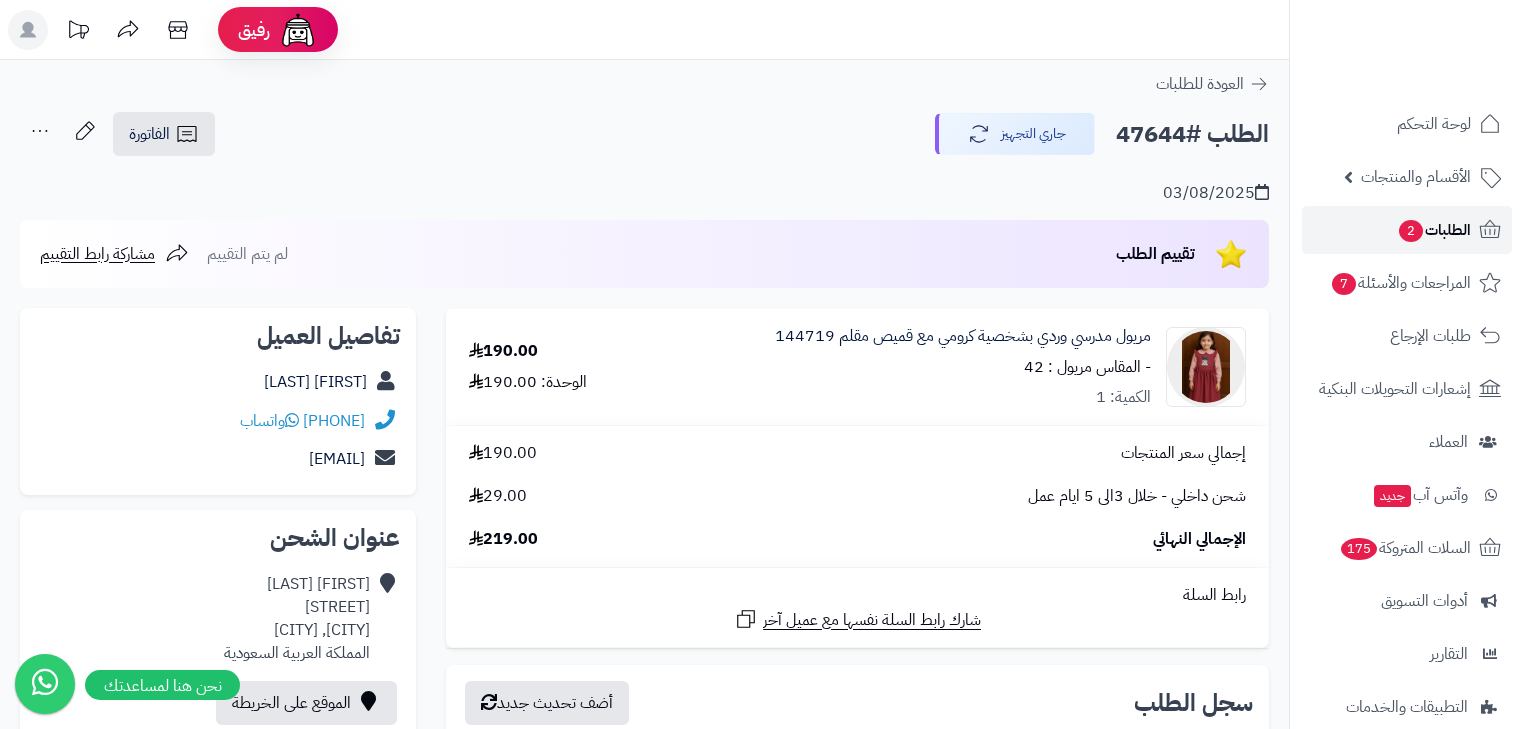 click on "2" at bounding box center [1411, 231] 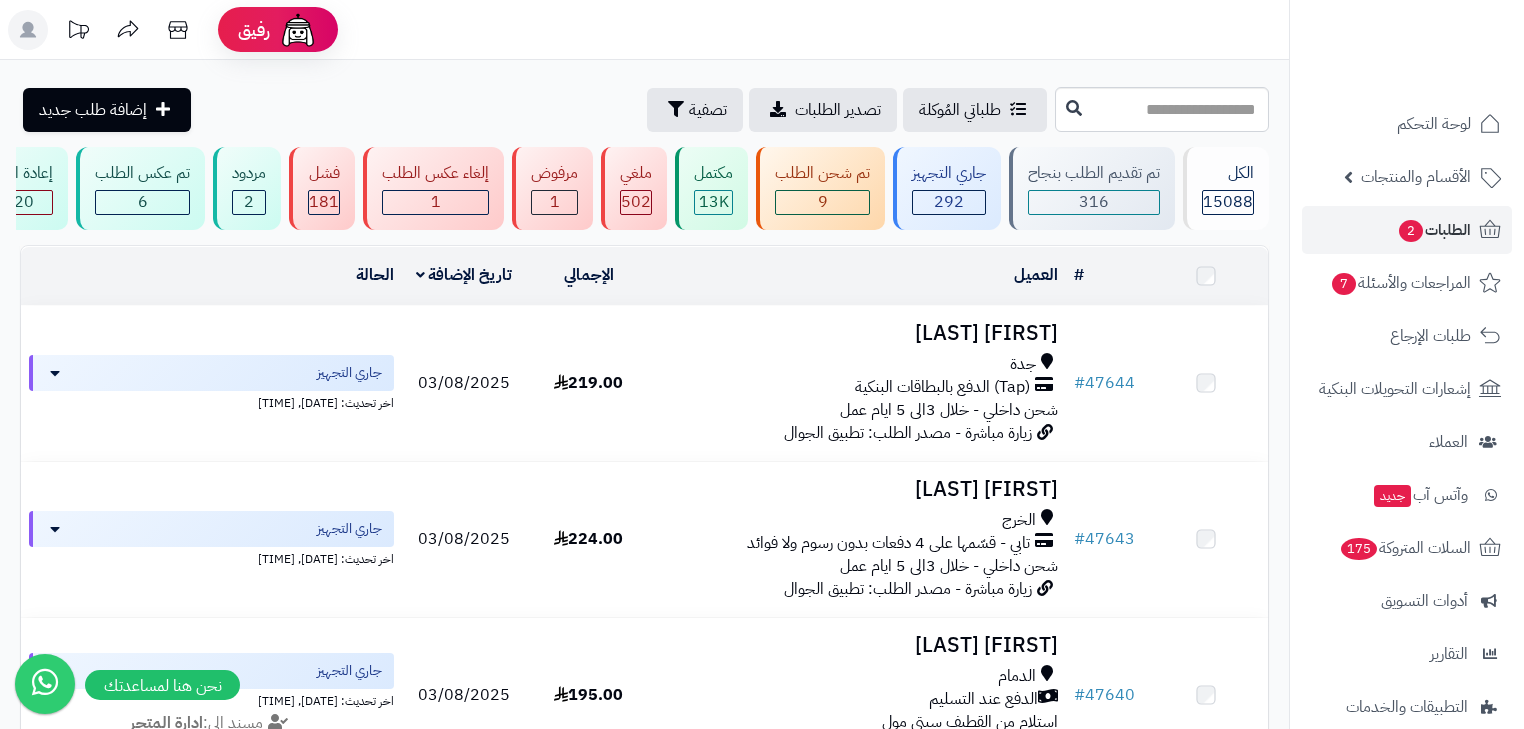 scroll, scrollTop: 0, scrollLeft: 0, axis: both 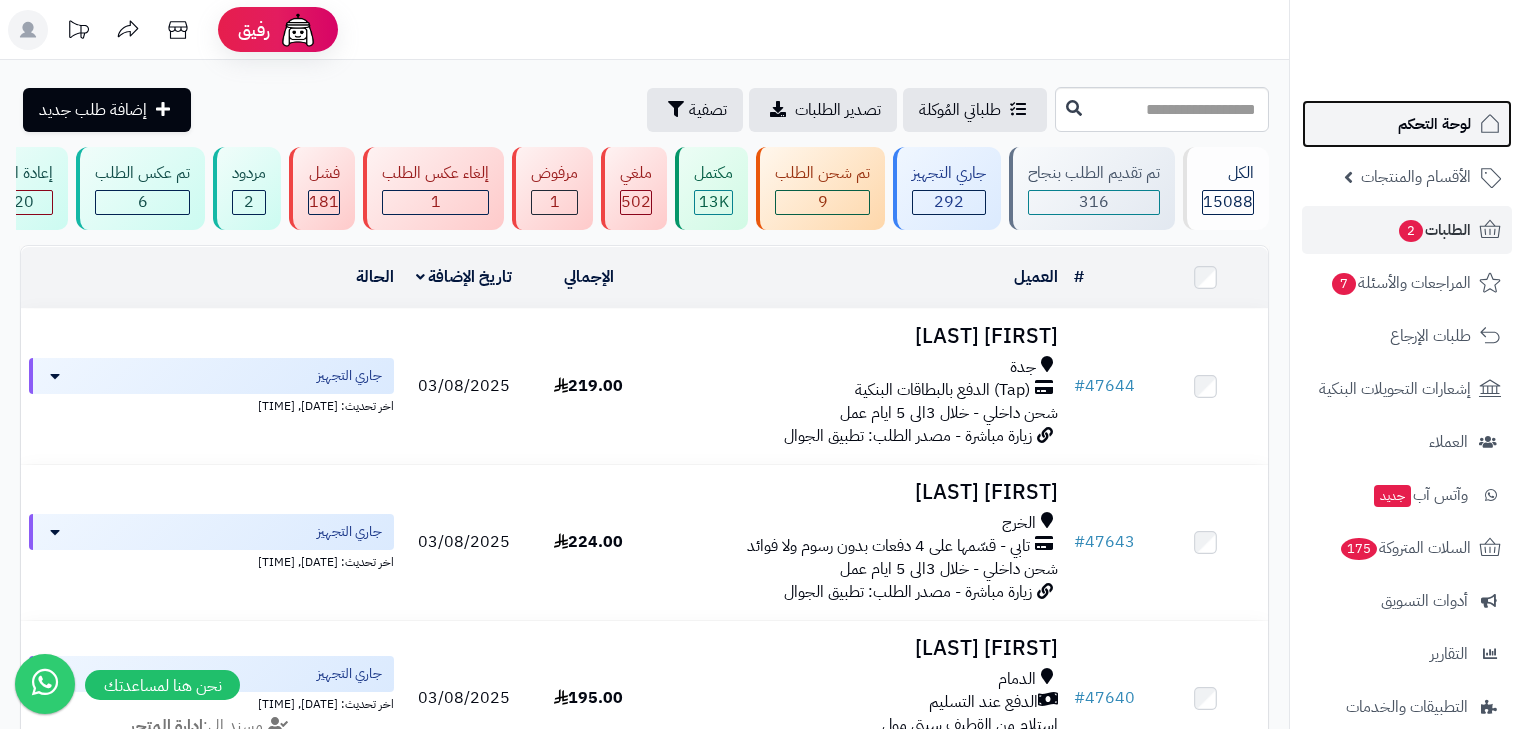 click on "لوحة التحكم" at bounding box center (1407, 124) 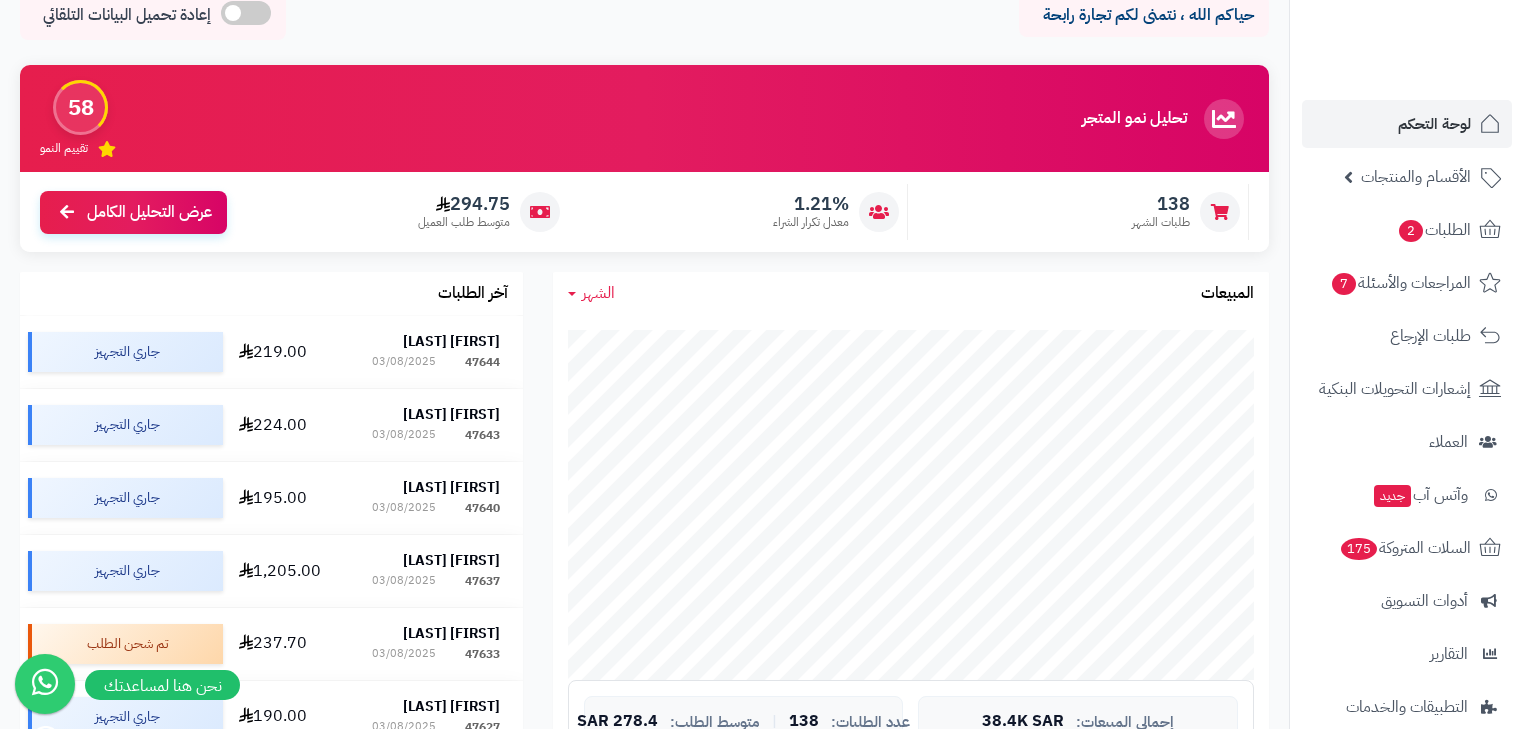 scroll, scrollTop: 80, scrollLeft: 0, axis: vertical 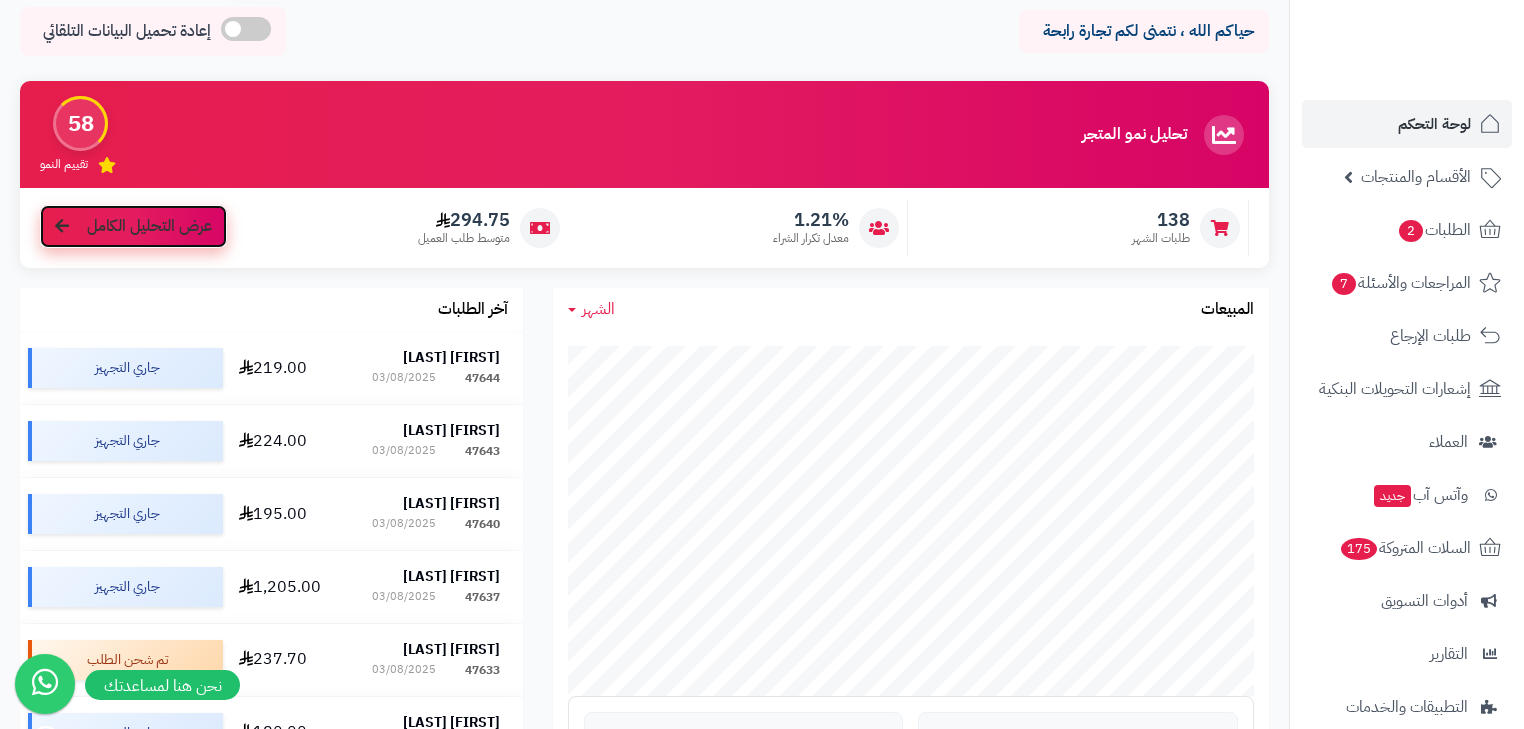 click on "عرض التحليل الكامل" at bounding box center [149, 226] 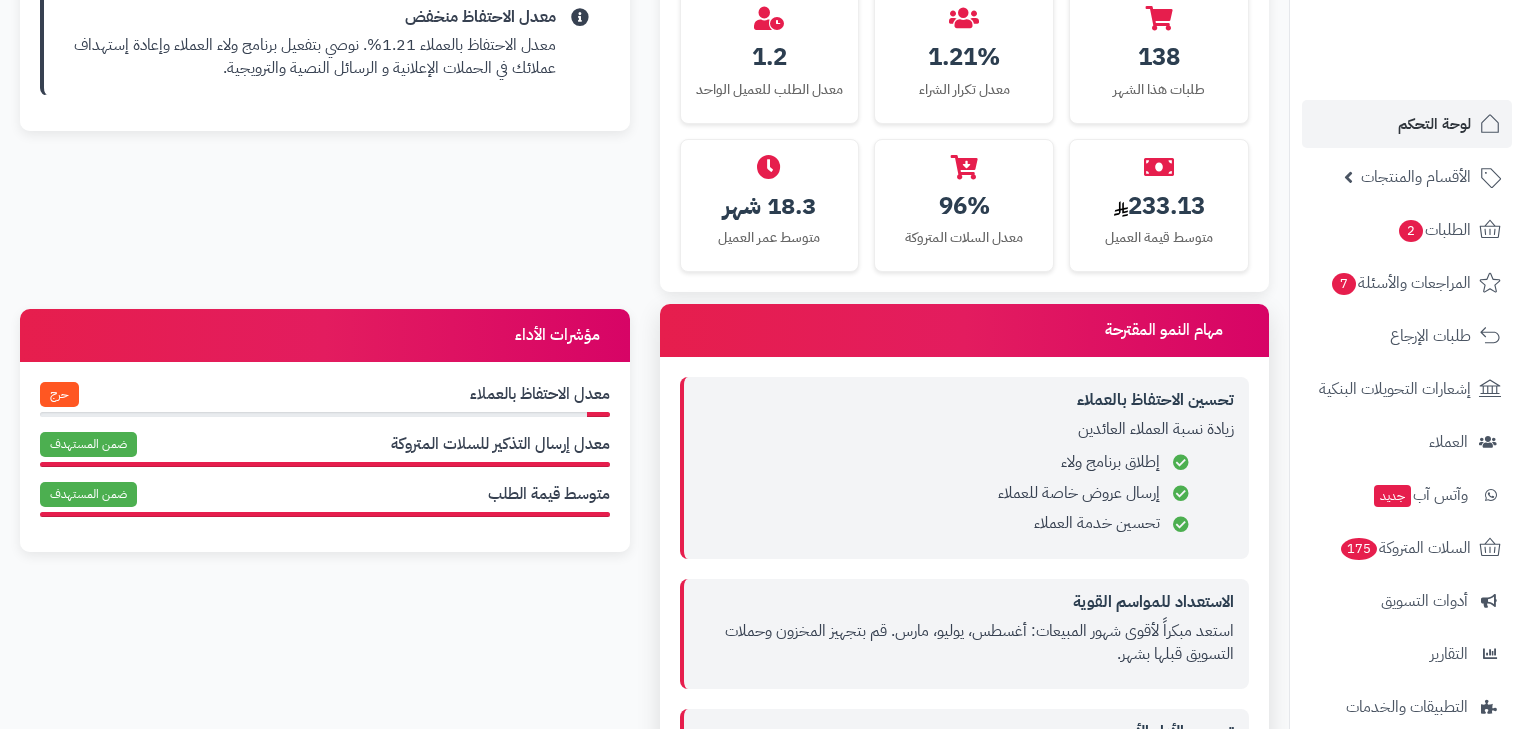 scroll, scrollTop: 1040, scrollLeft: 0, axis: vertical 